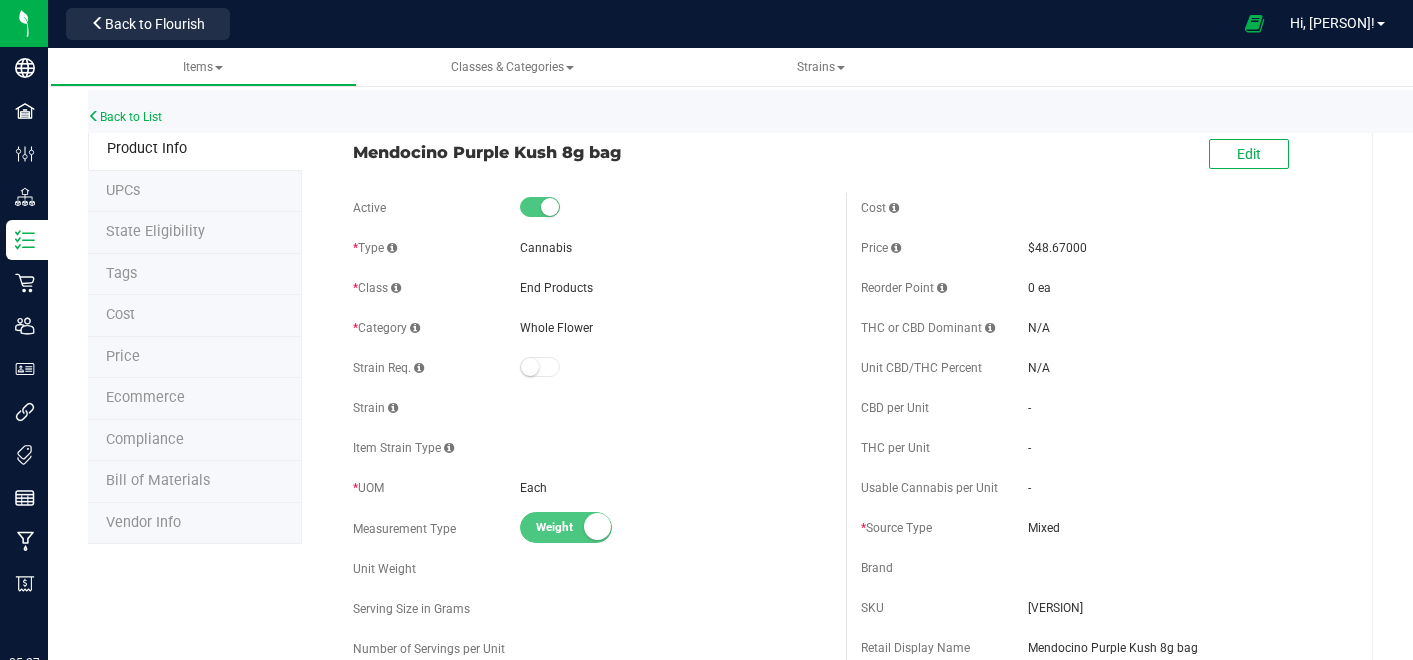 scroll, scrollTop: 0, scrollLeft: 0, axis: both 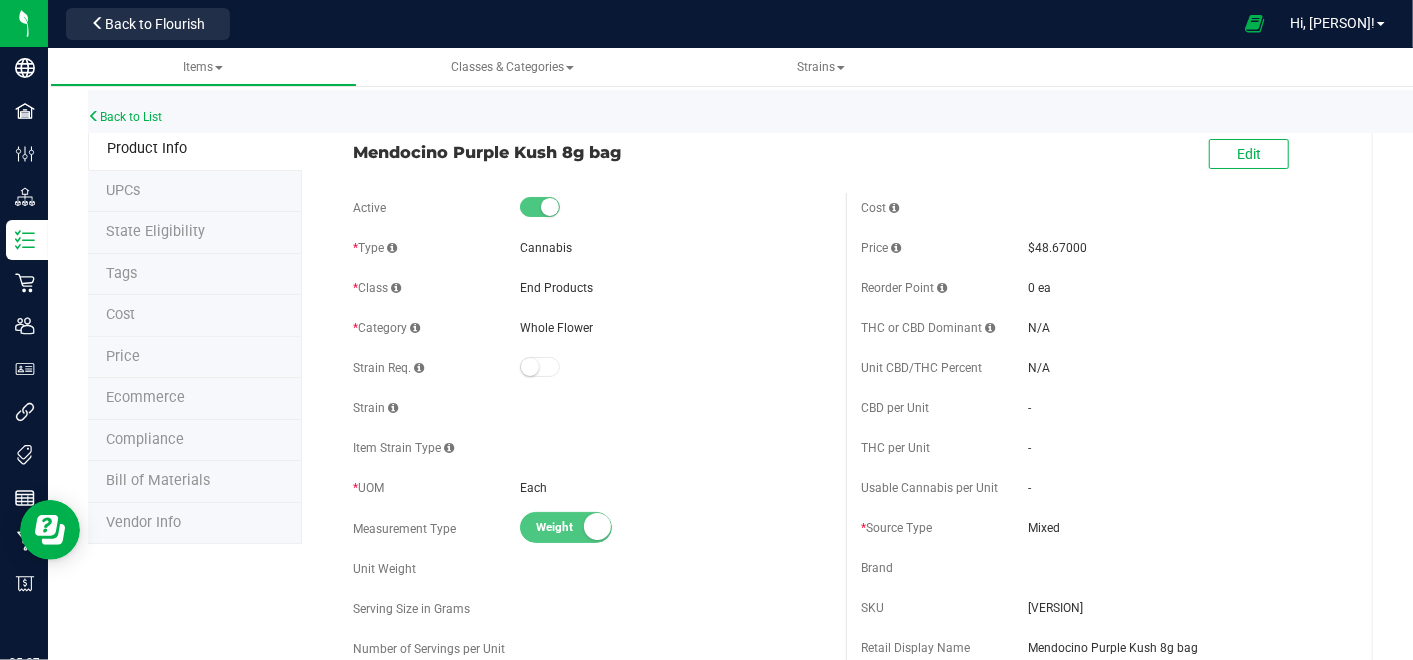 click on "Back to Flourish" at bounding box center [155, 24] 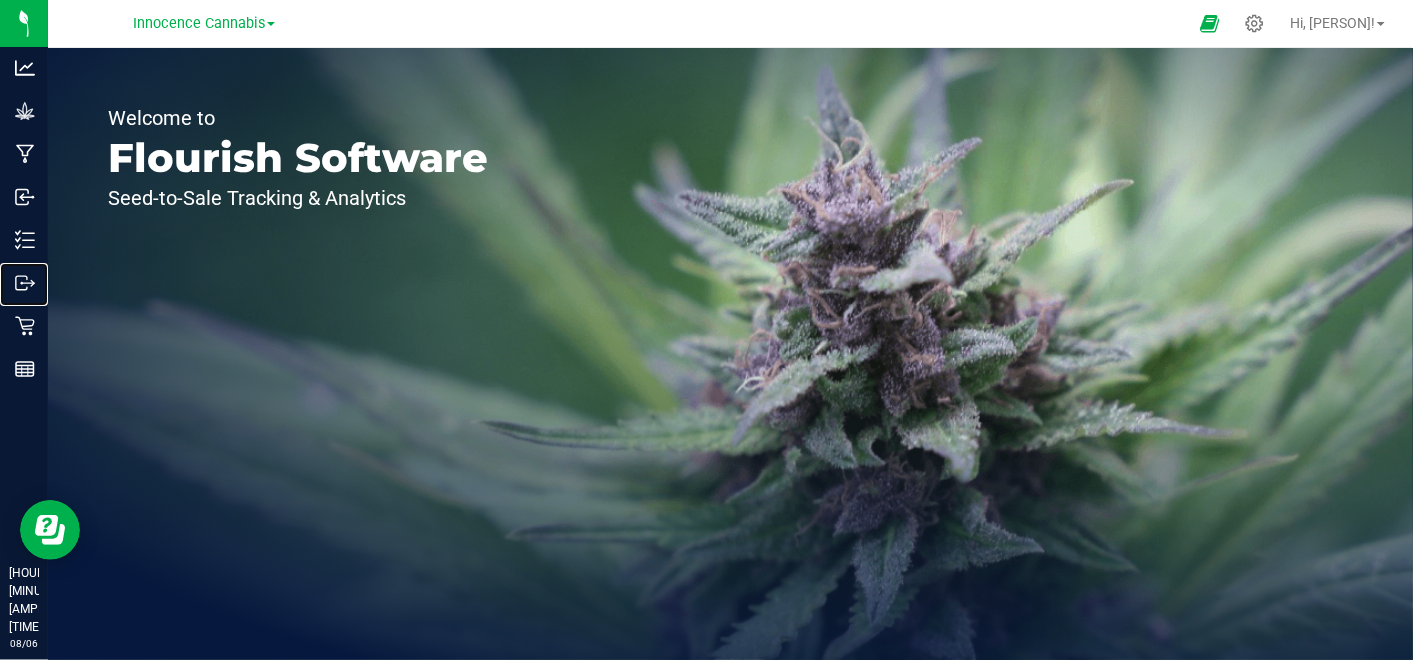 click on "Outbound" at bounding box center (0, 0) 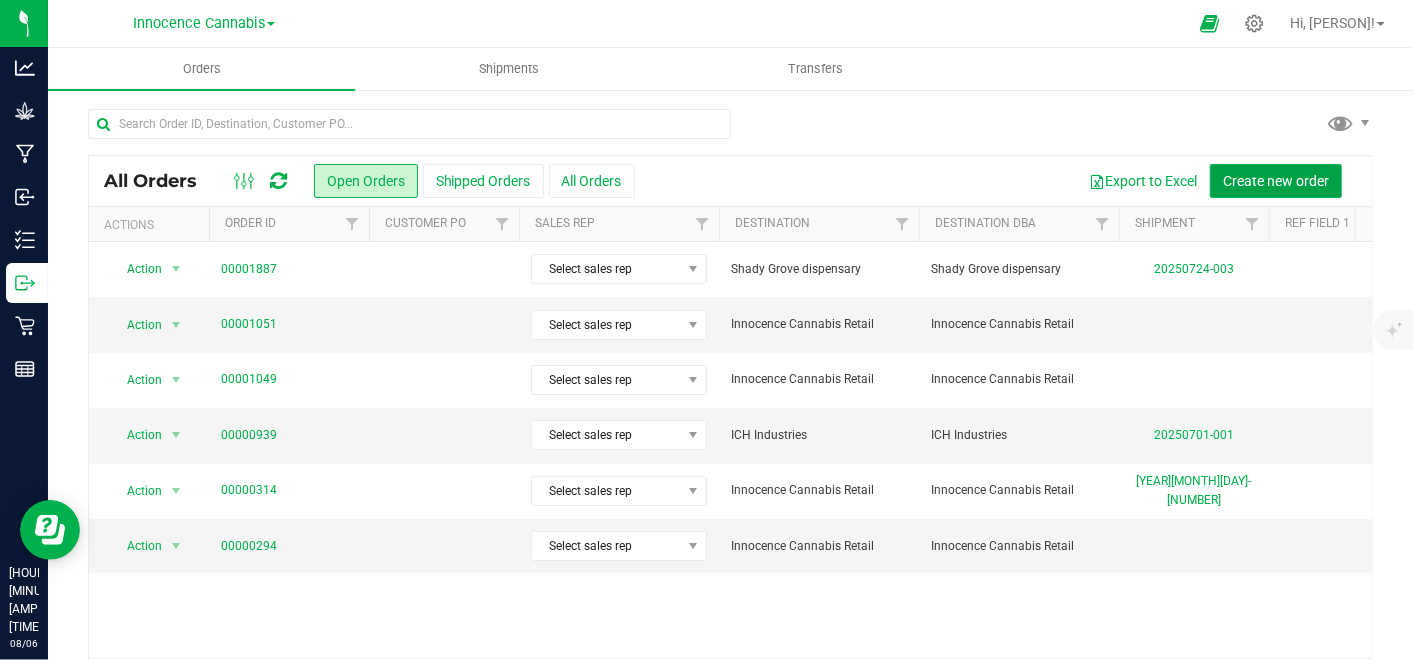 click on "Create new order" at bounding box center (1276, 181) 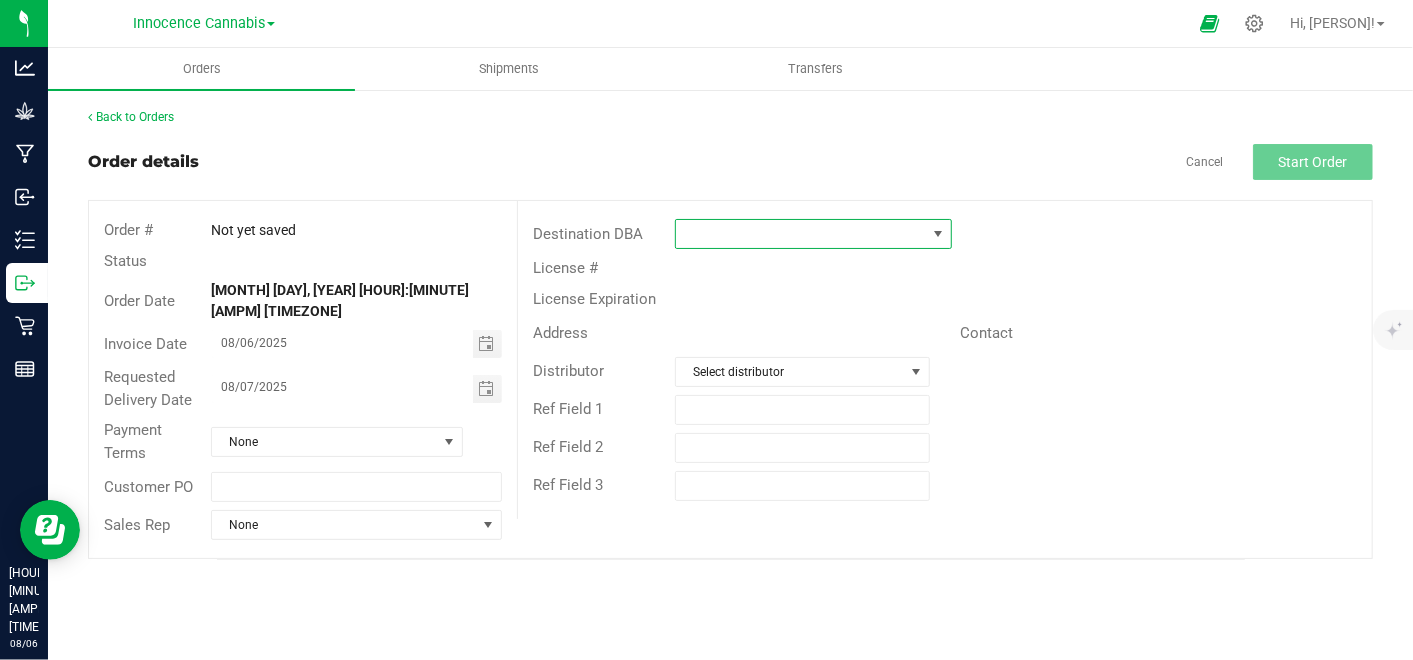 click at bounding box center (801, 234) 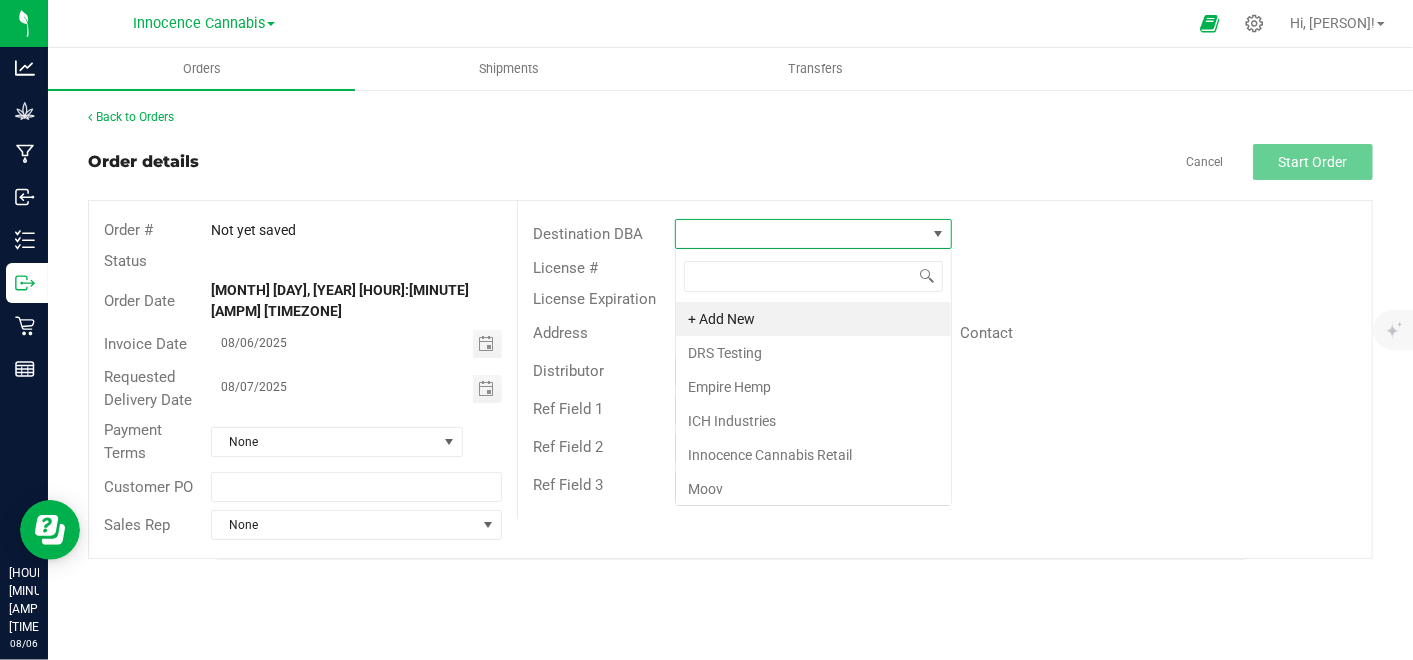 scroll, scrollTop: 99970, scrollLeft: 99722, axis: both 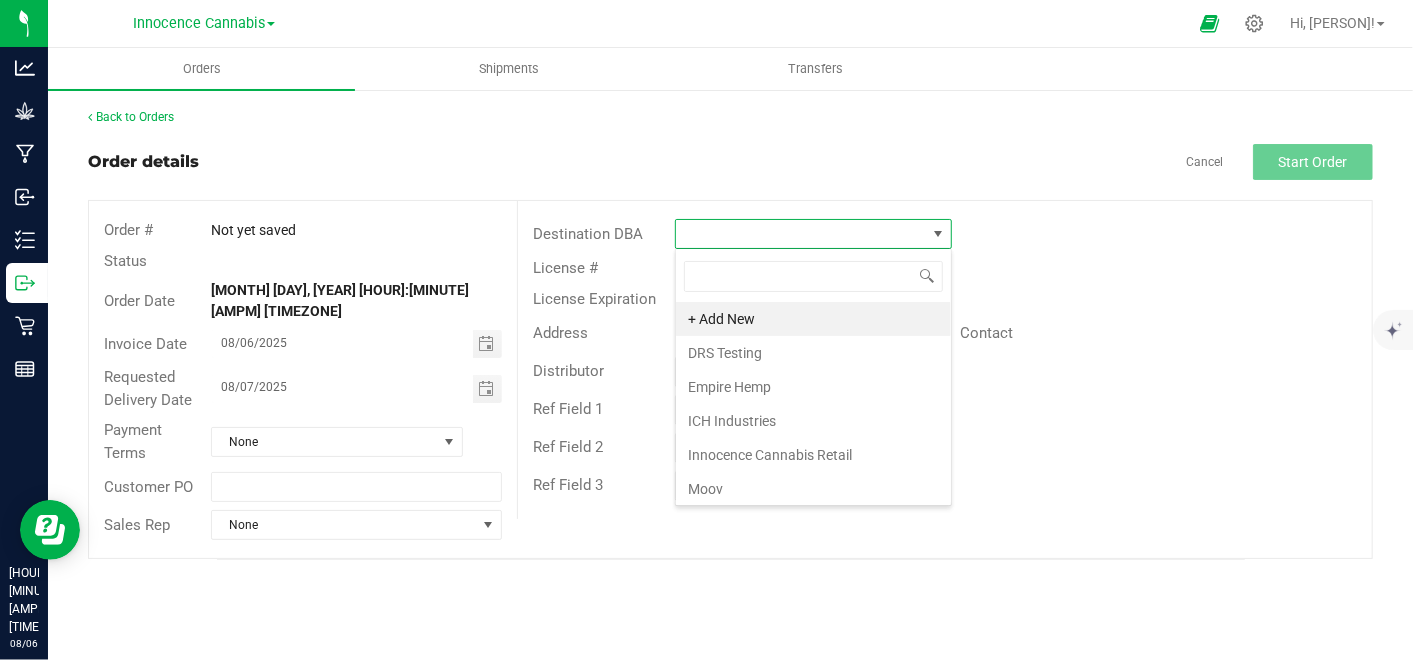 click on "Innocence Cannabis Retail" at bounding box center [813, 455] 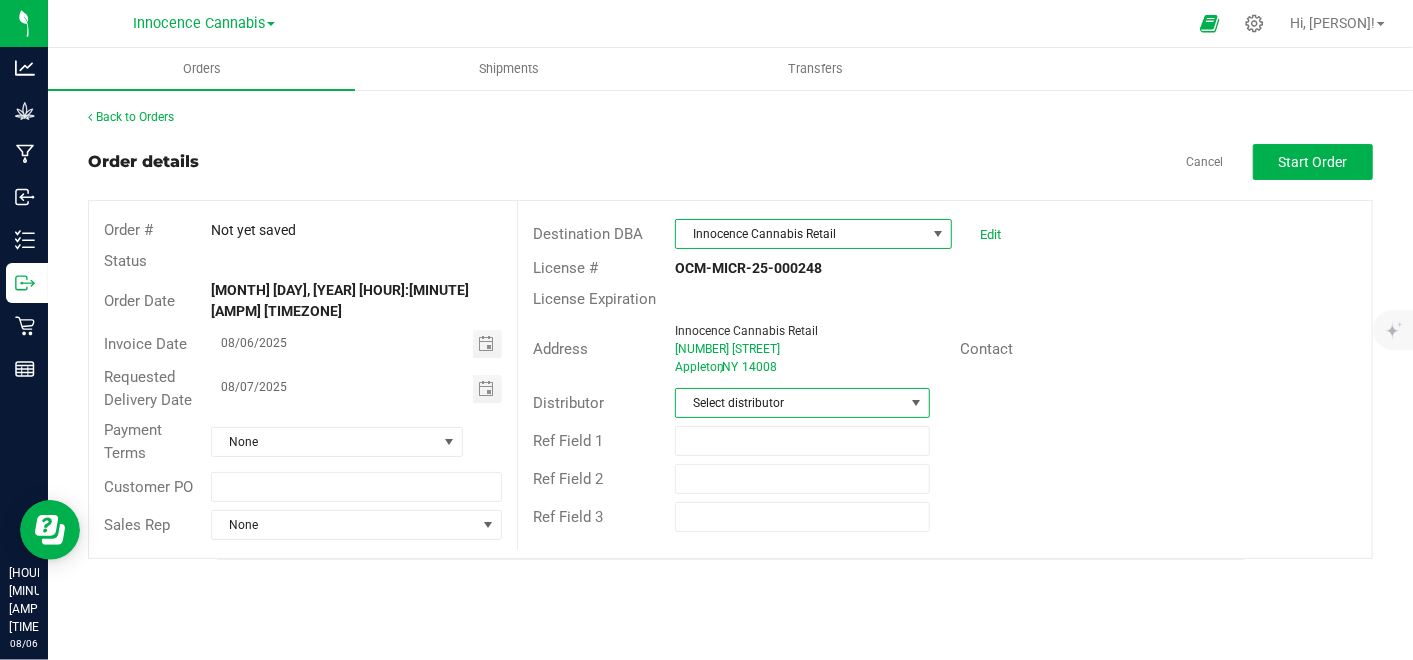 click on "Select distributor" at bounding box center (790, 403) 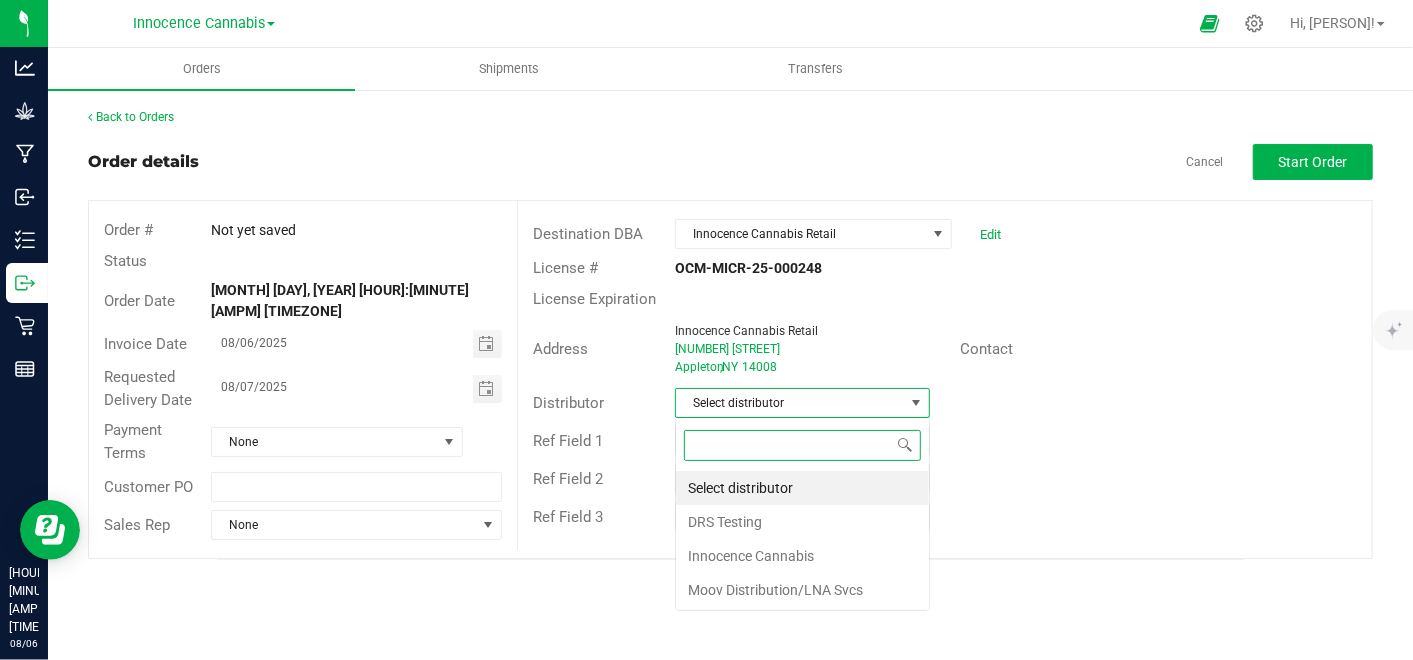 scroll, scrollTop: 99970, scrollLeft: 99744, axis: both 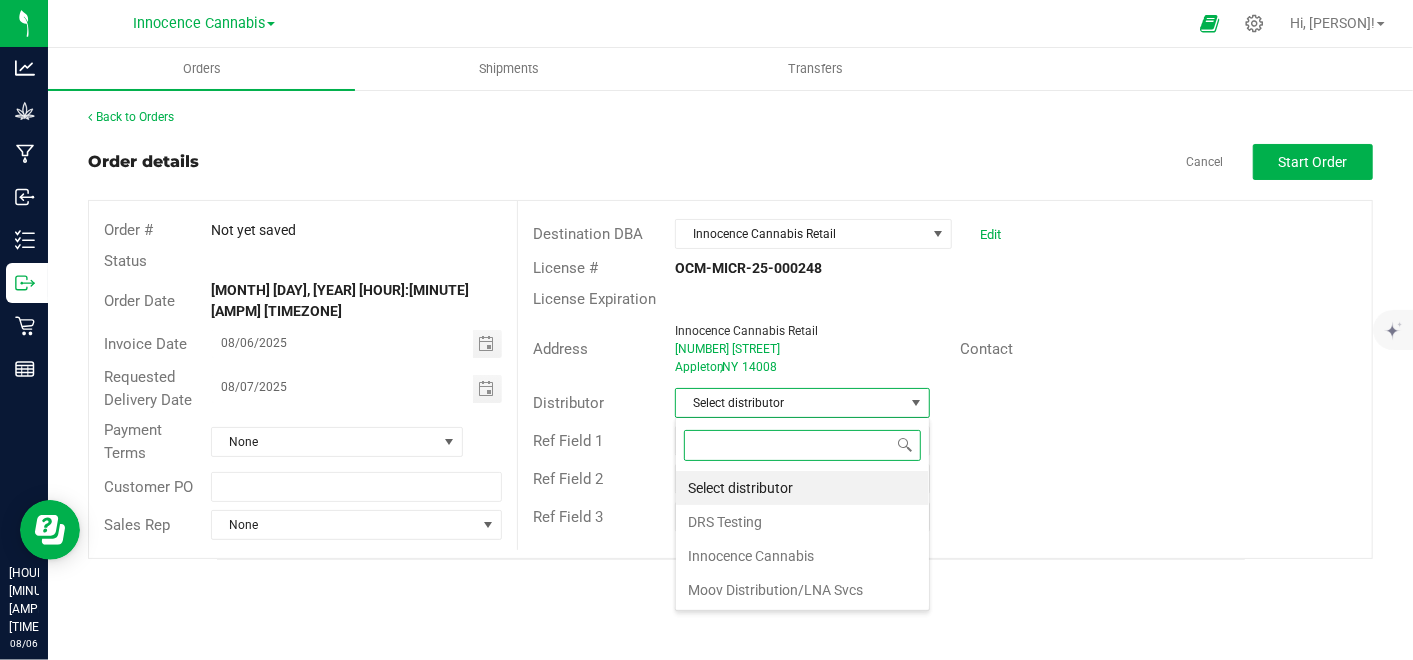 click on "Innocence Cannabis" at bounding box center (802, 556) 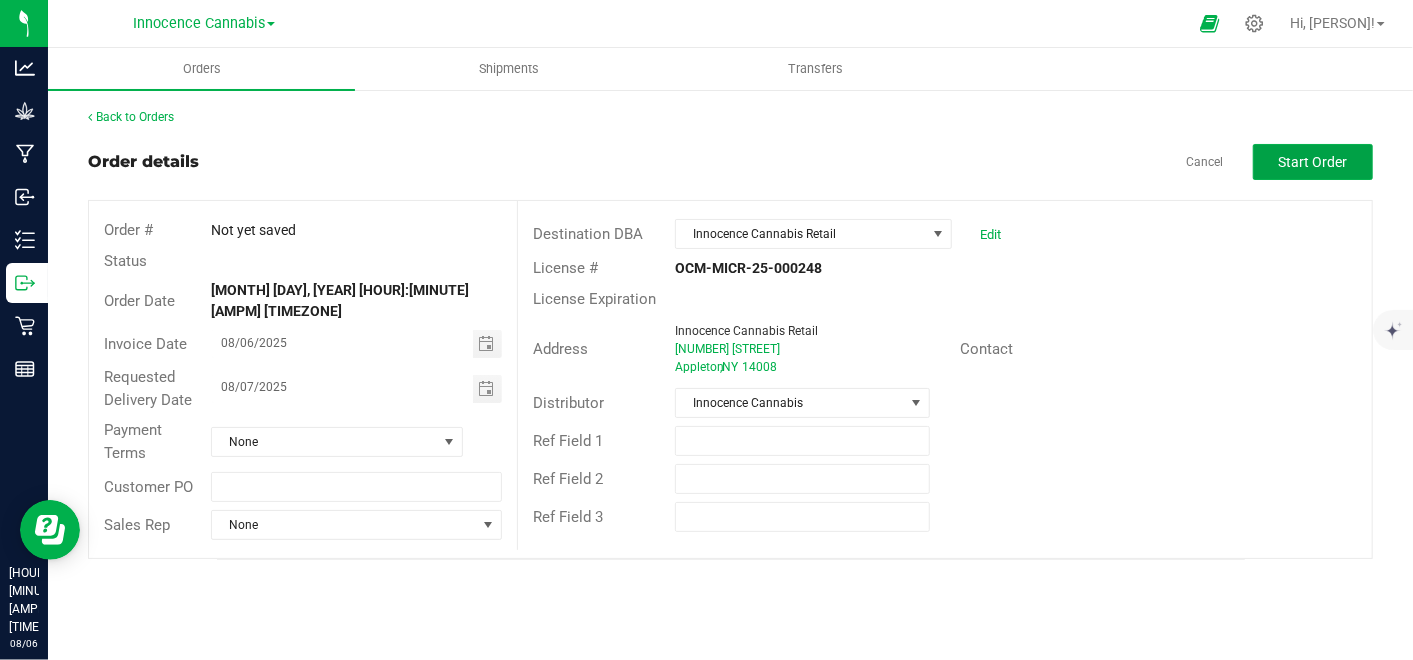 click on "Start Order" at bounding box center [1313, 162] 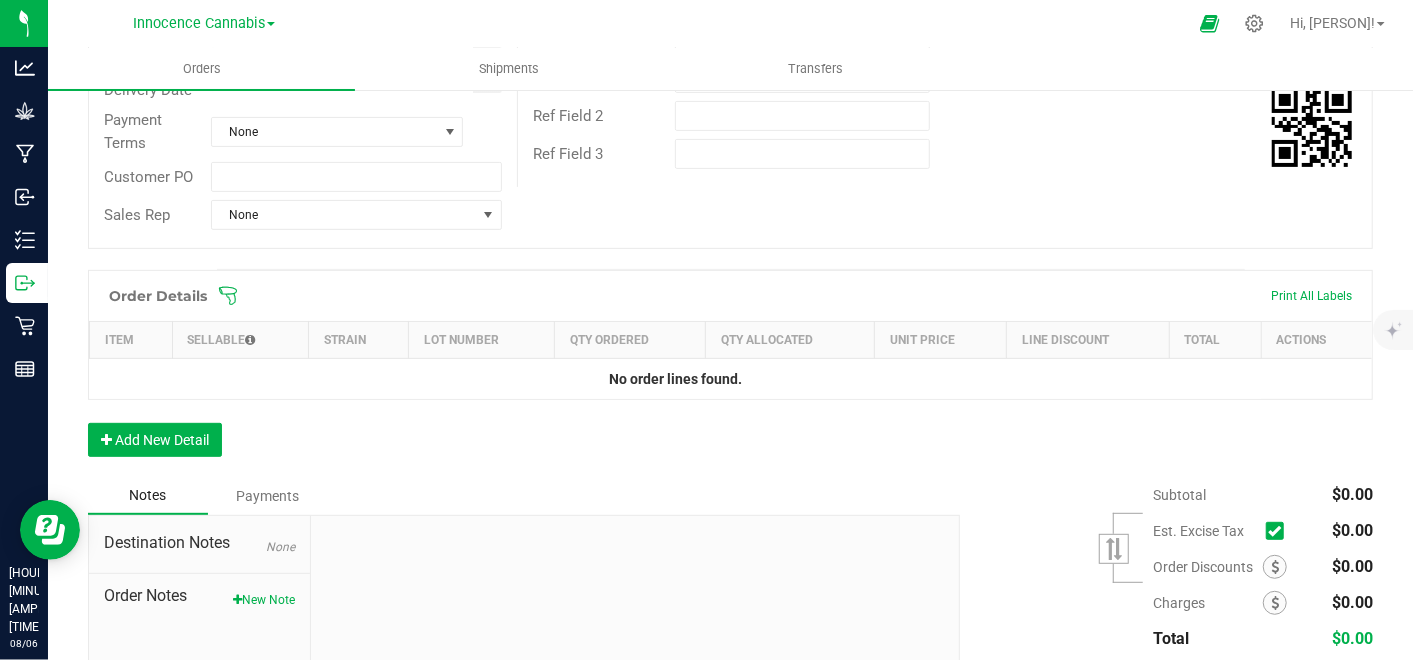 scroll, scrollTop: 365, scrollLeft: 0, axis: vertical 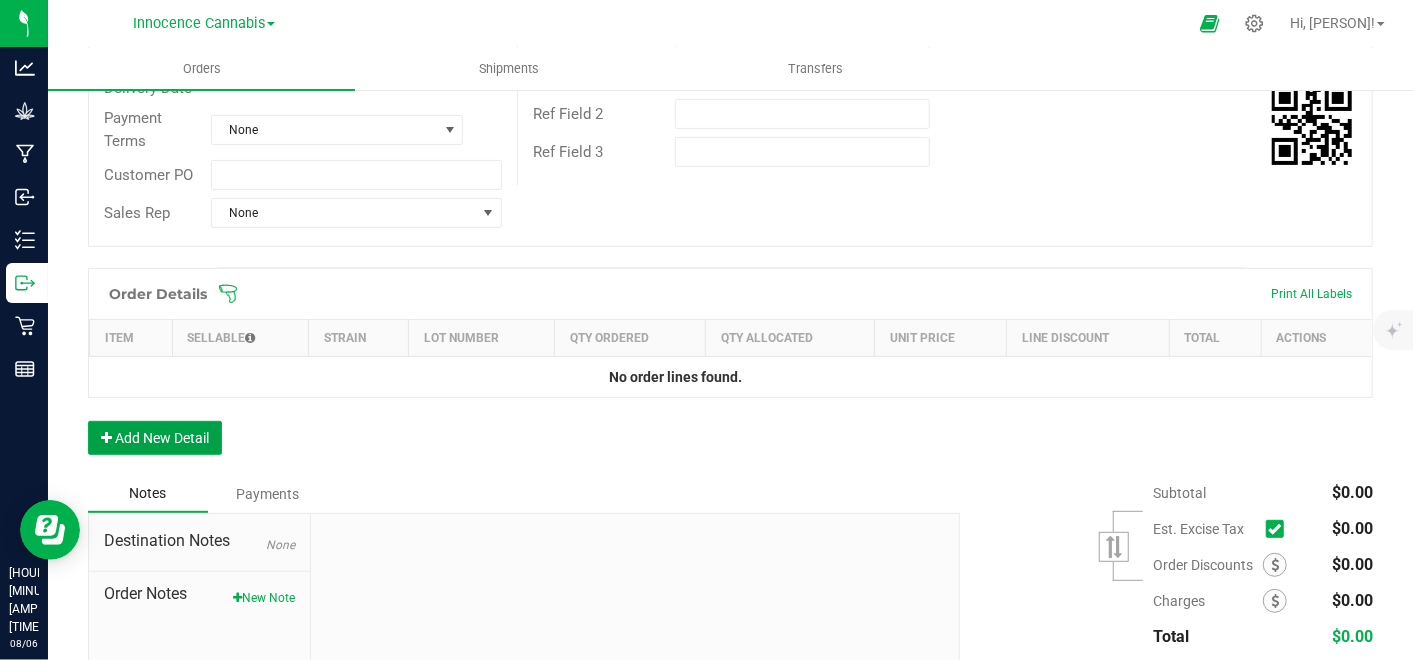 click on "Add New Detail" at bounding box center [155, 438] 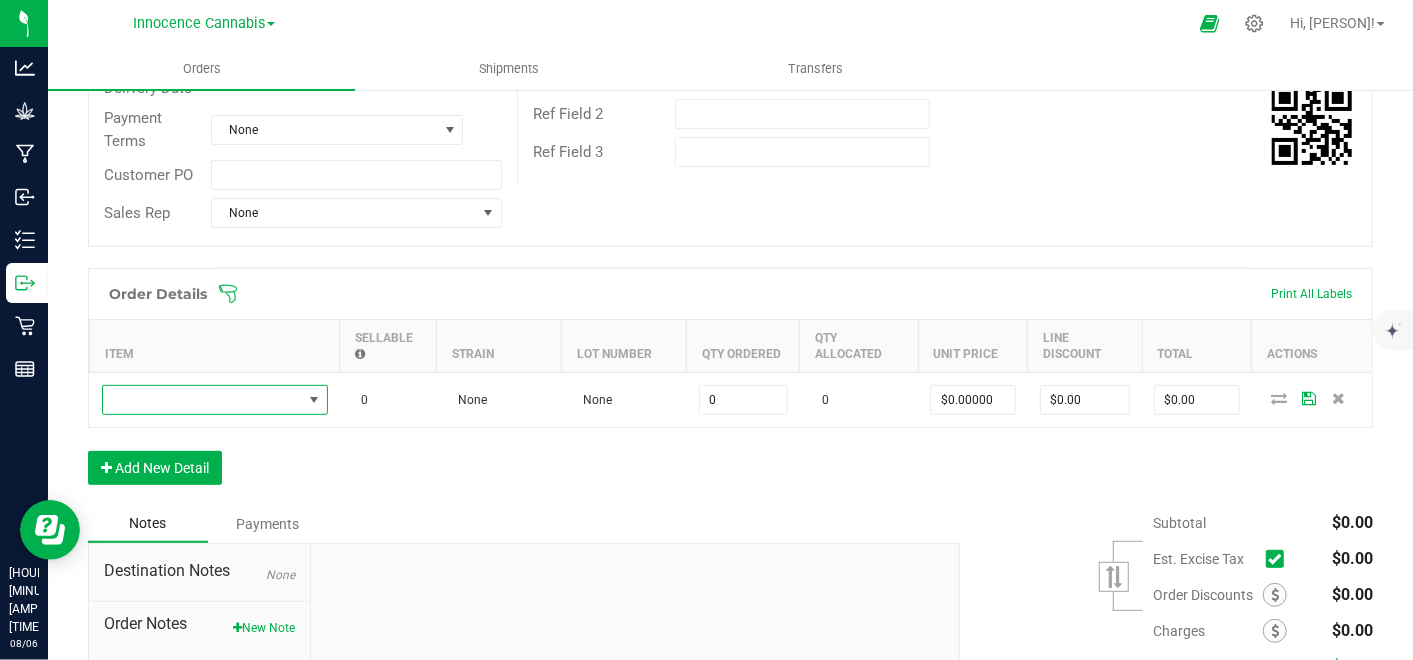 click at bounding box center (202, 400) 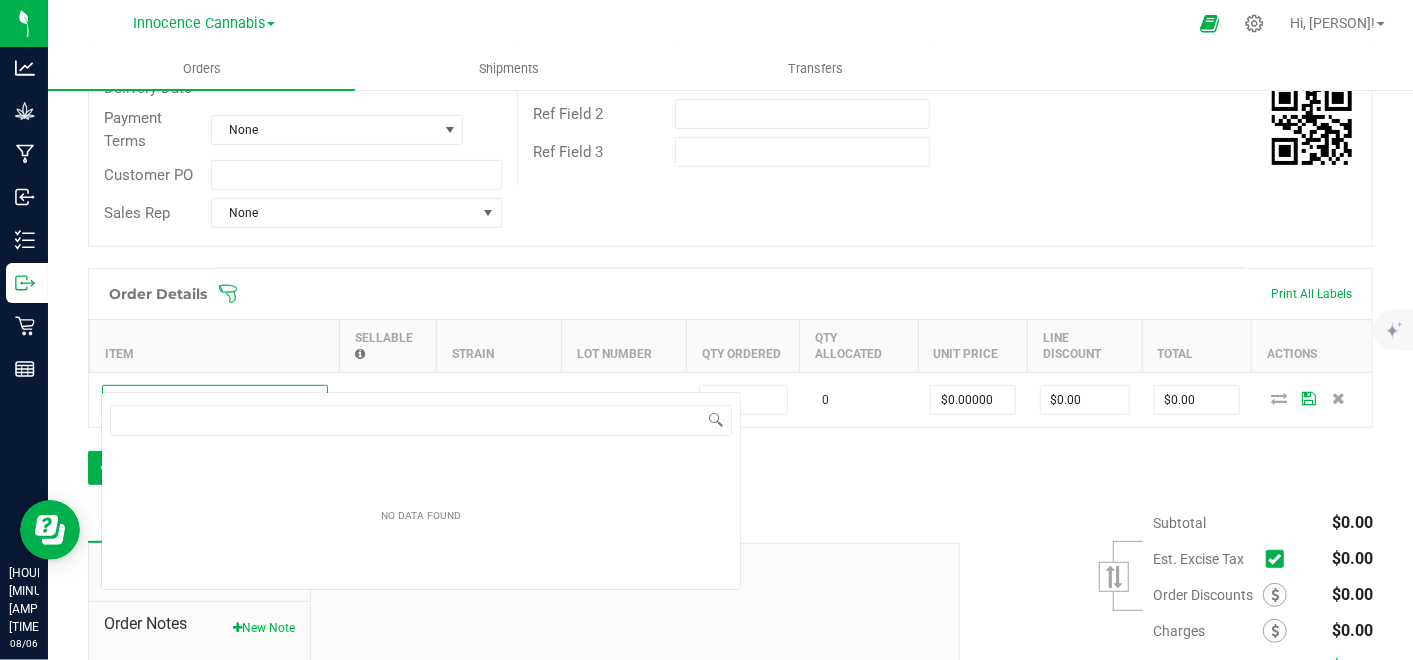 scroll, scrollTop: 99970, scrollLeft: 99774, axis: both 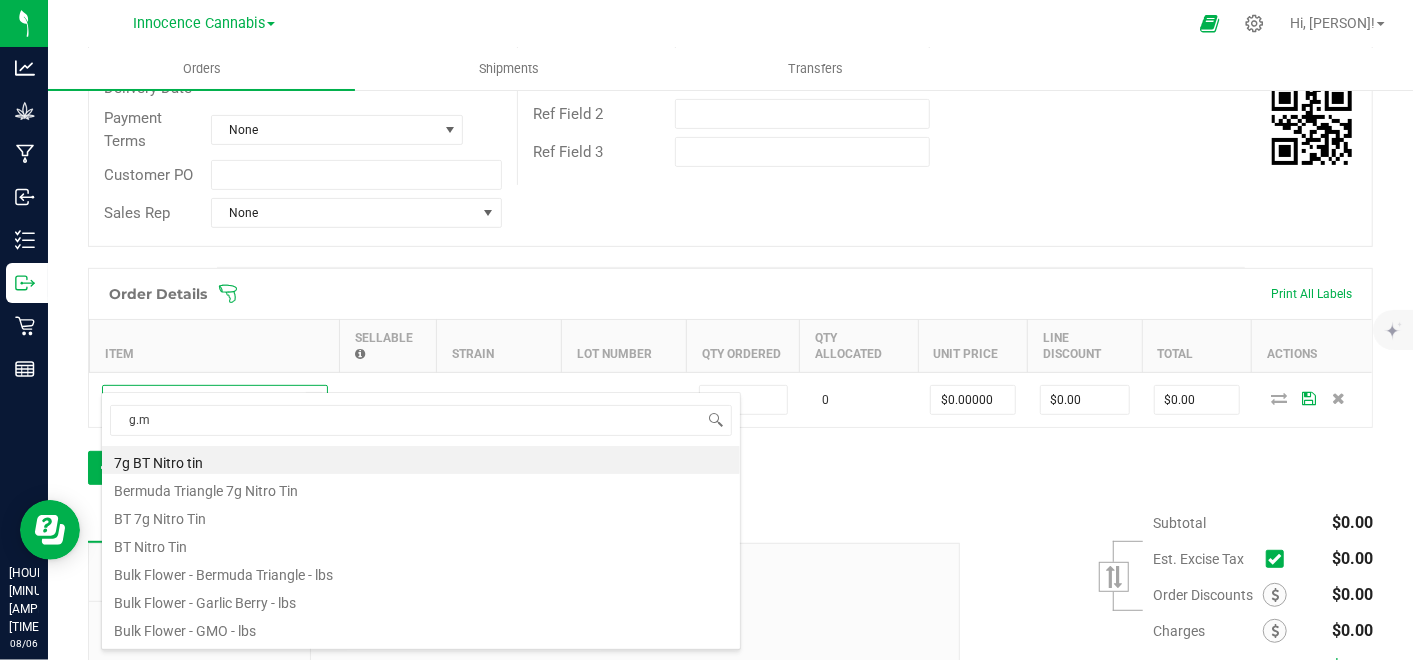 type on "g.m." 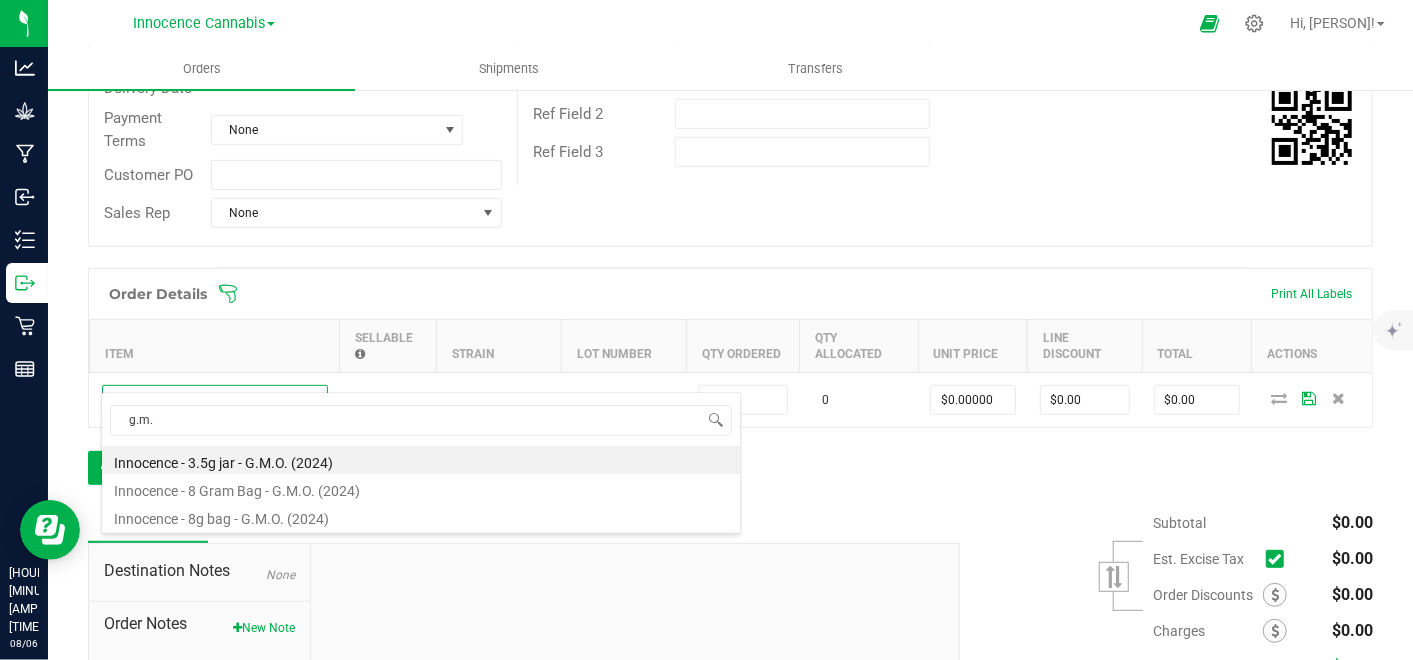 click on "Innocence - 8g bag - G.M.O. (2024)" at bounding box center (421, 516) 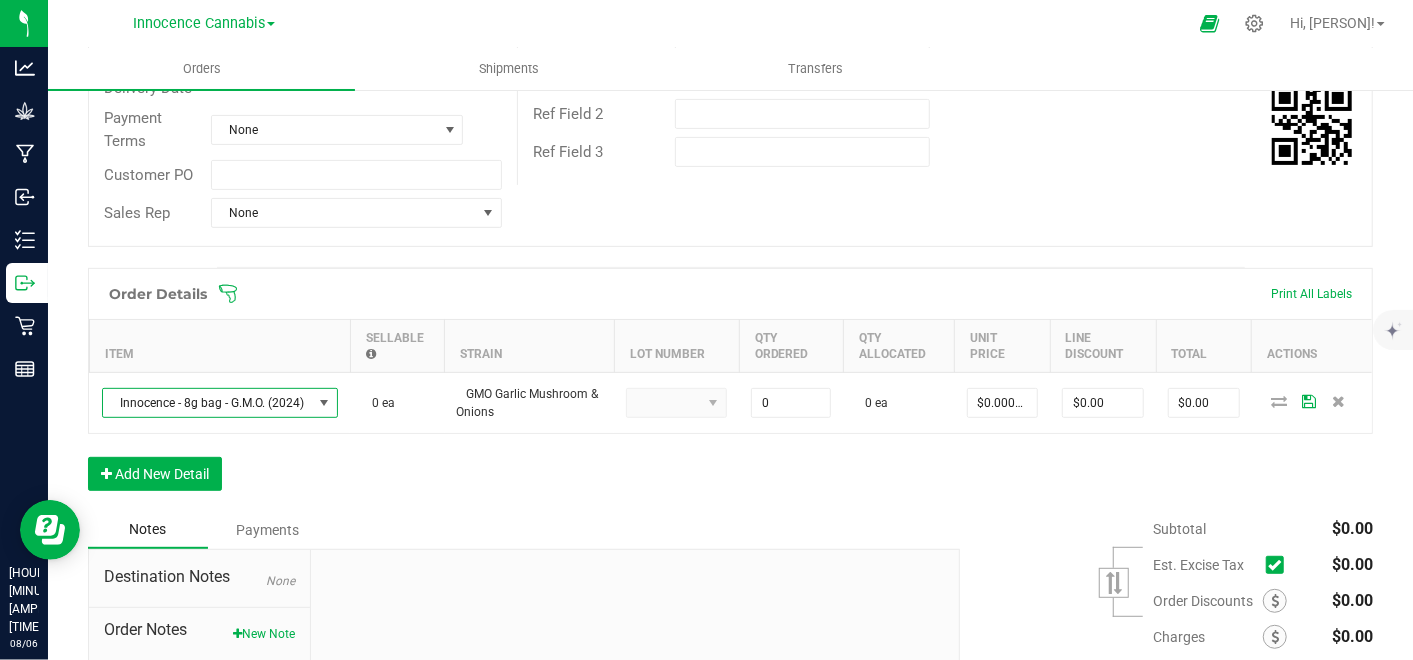 type on "0 ea" 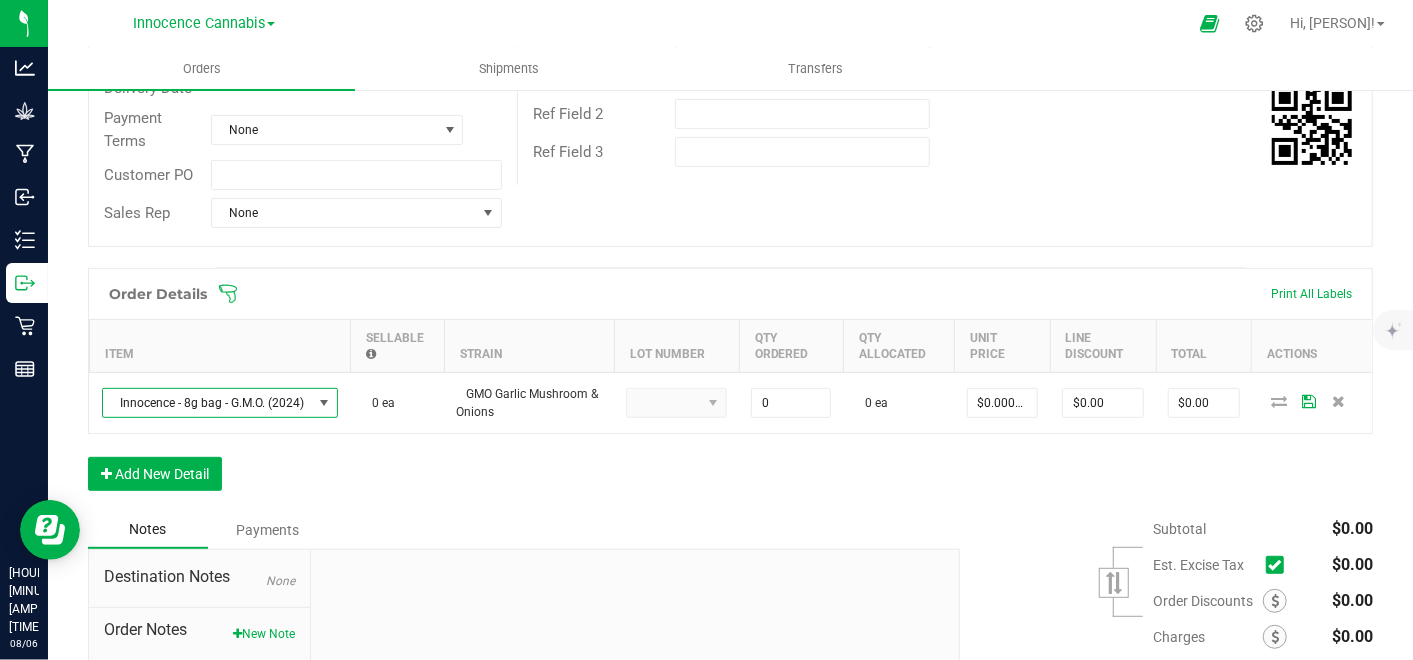 type on "$48.67000" 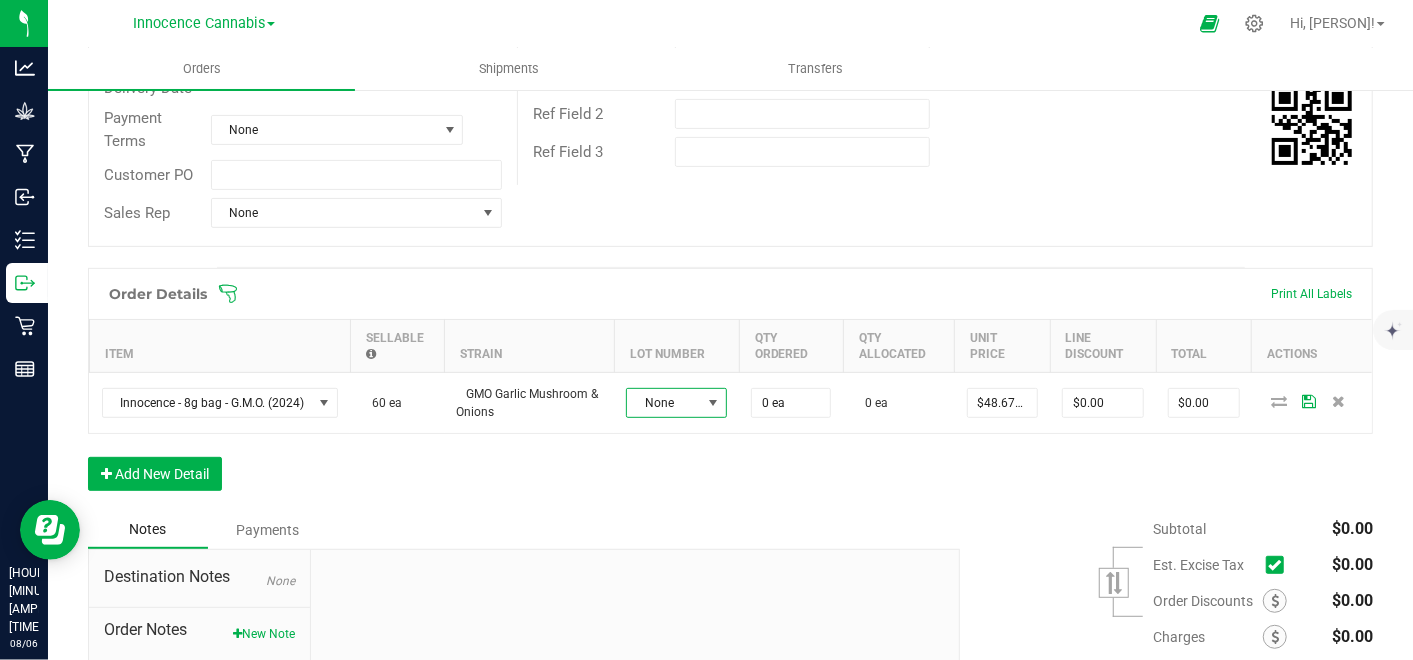 click at bounding box center [714, 403] 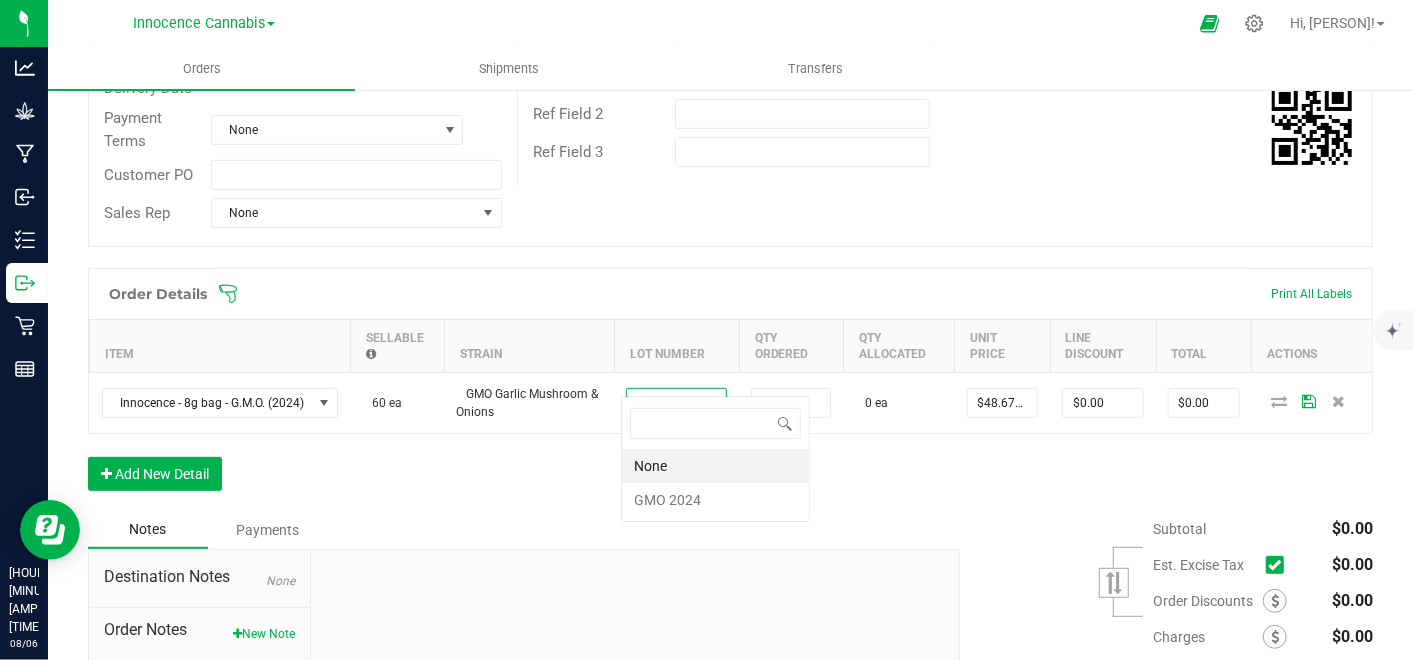 scroll, scrollTop: 99970, scrollLeft: 99898, axis: both 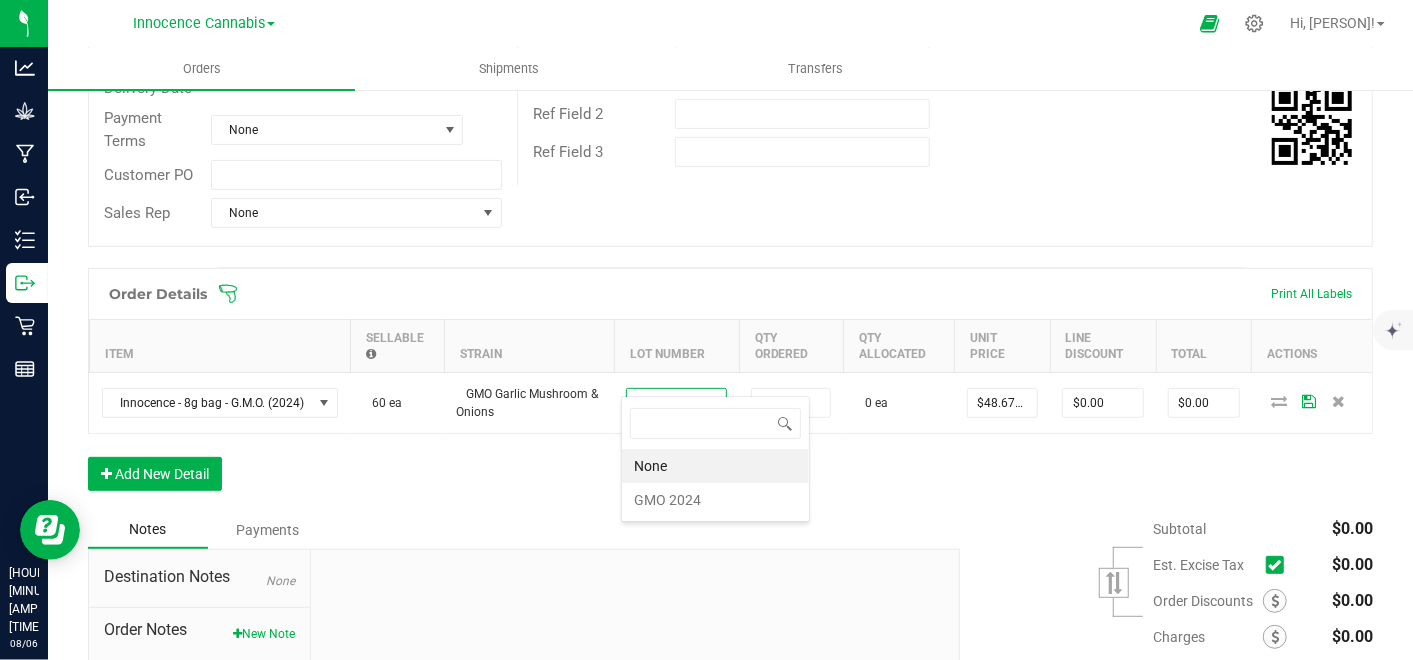 click on "GMO 2024" at bounding box center [715, 500] 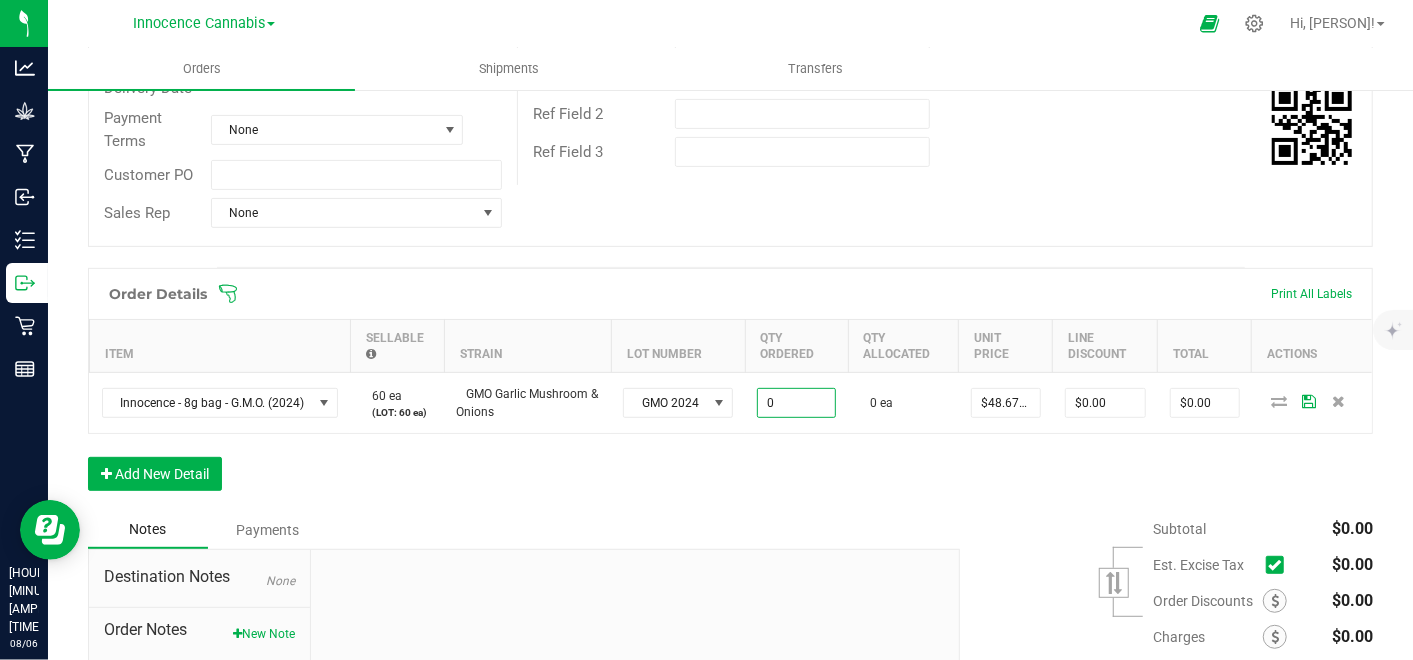 click on "0" at bounding box center [796, 403] 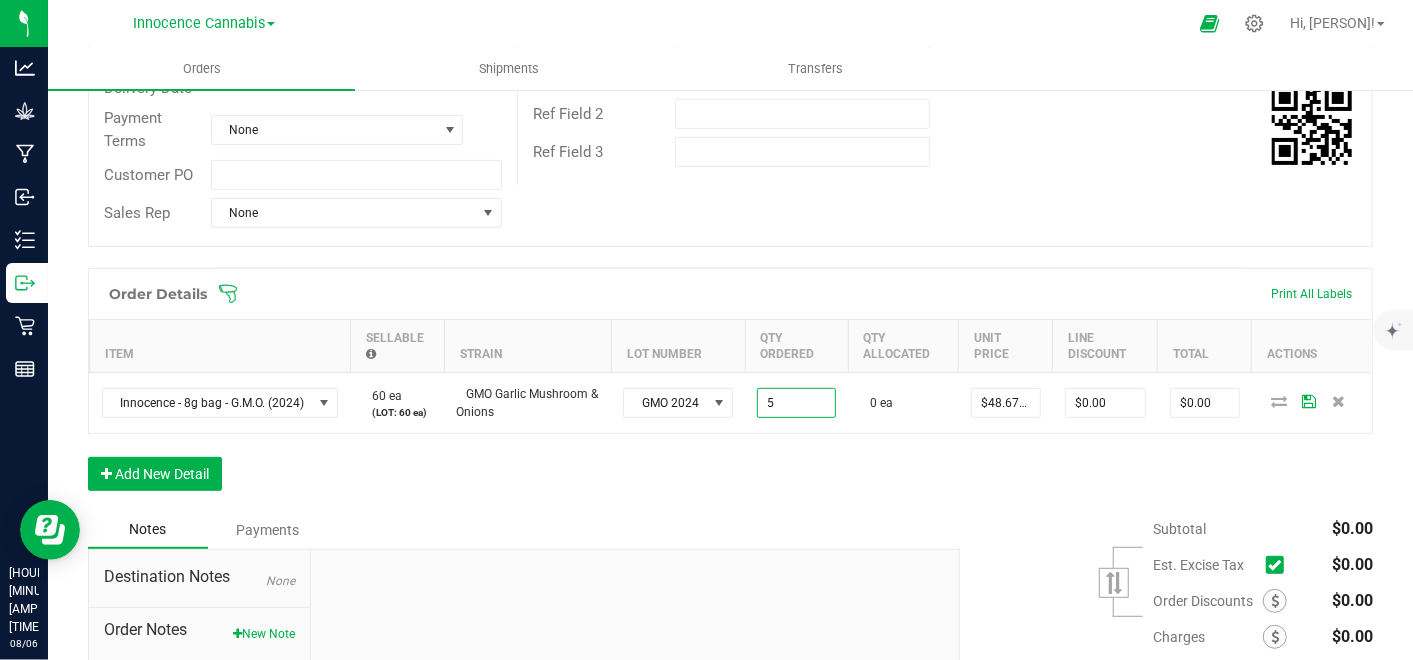 type on "5 ea" 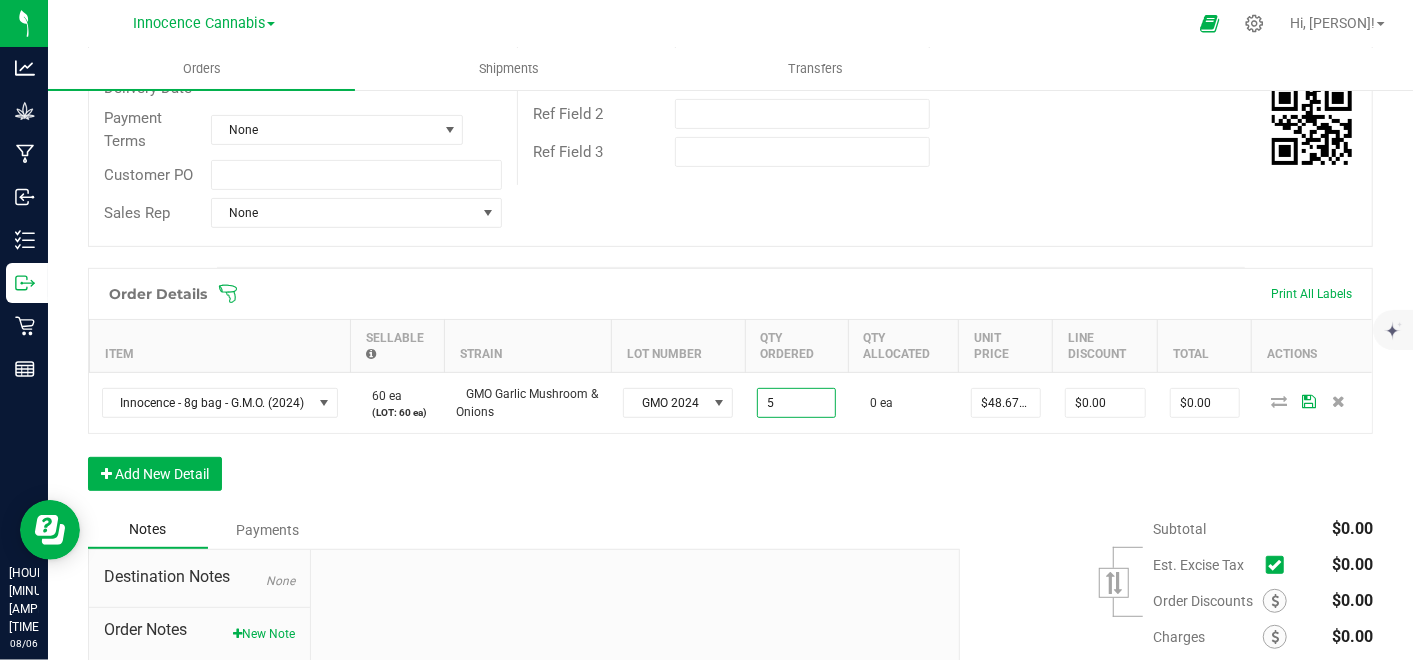 type on "48.67" 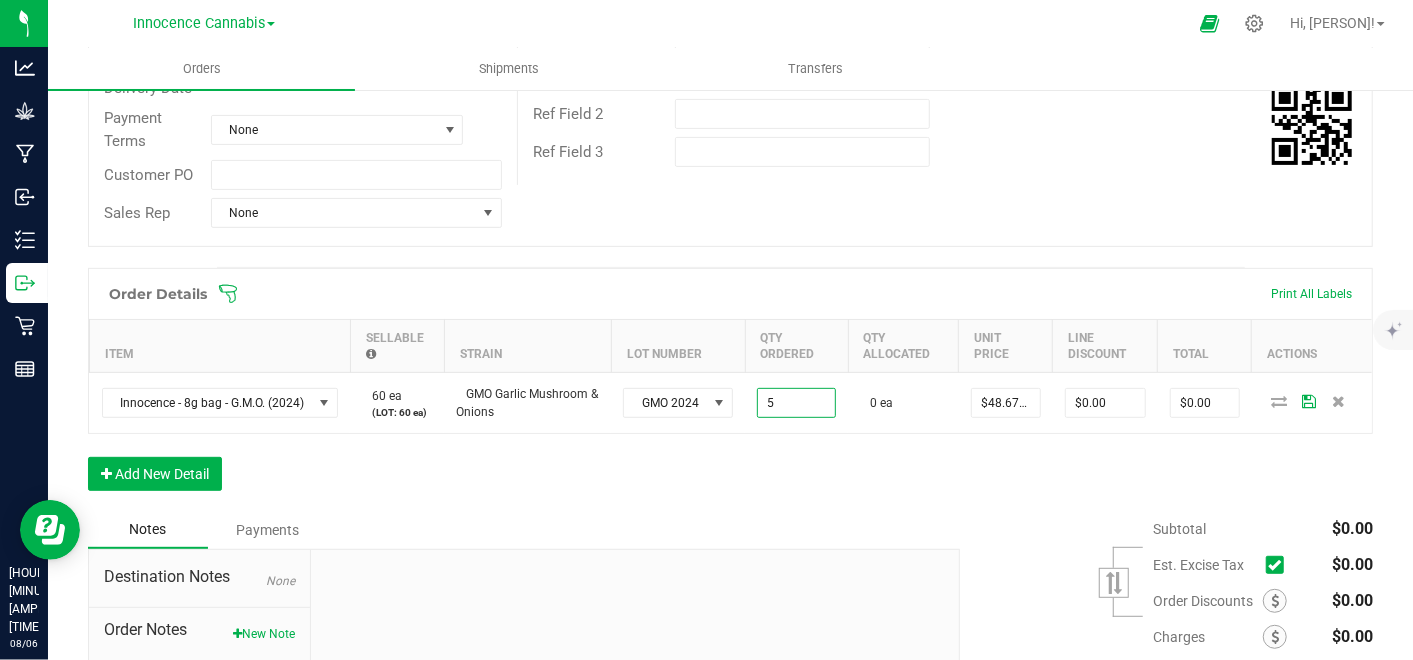 type on "$243.35" 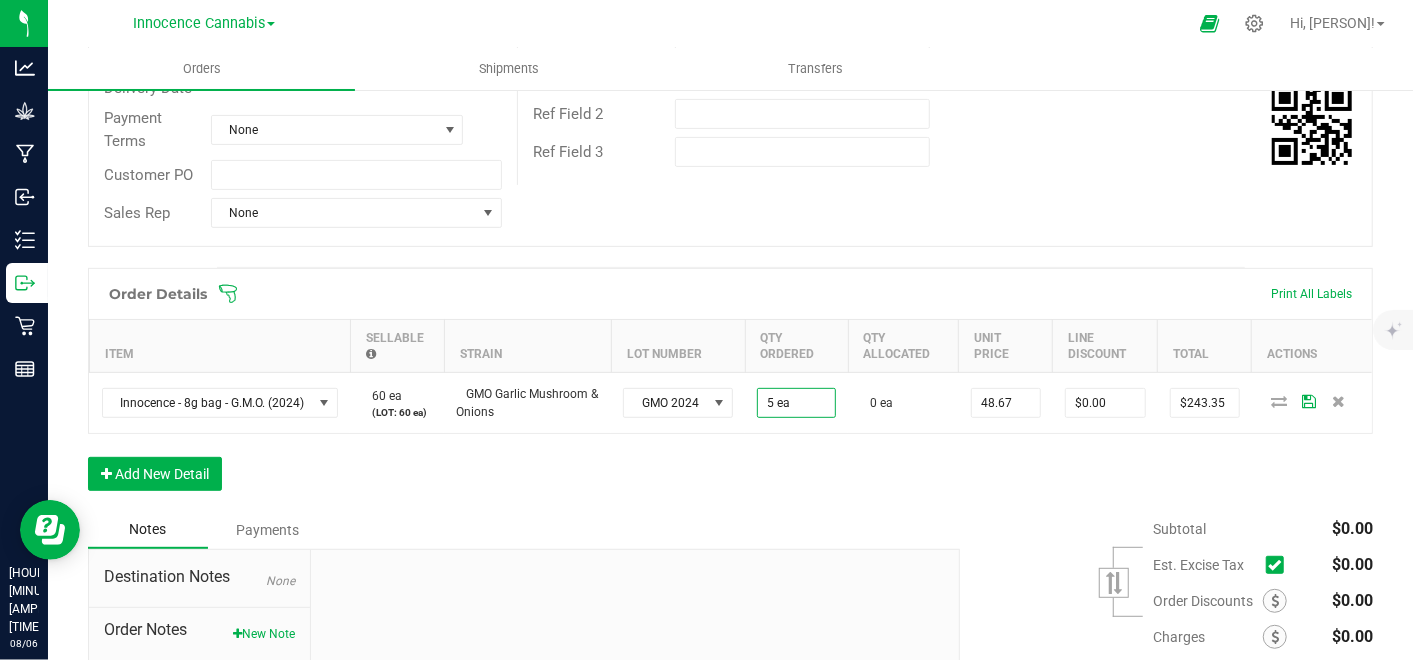 click on "48.67" at bounding box center [1006, 403] 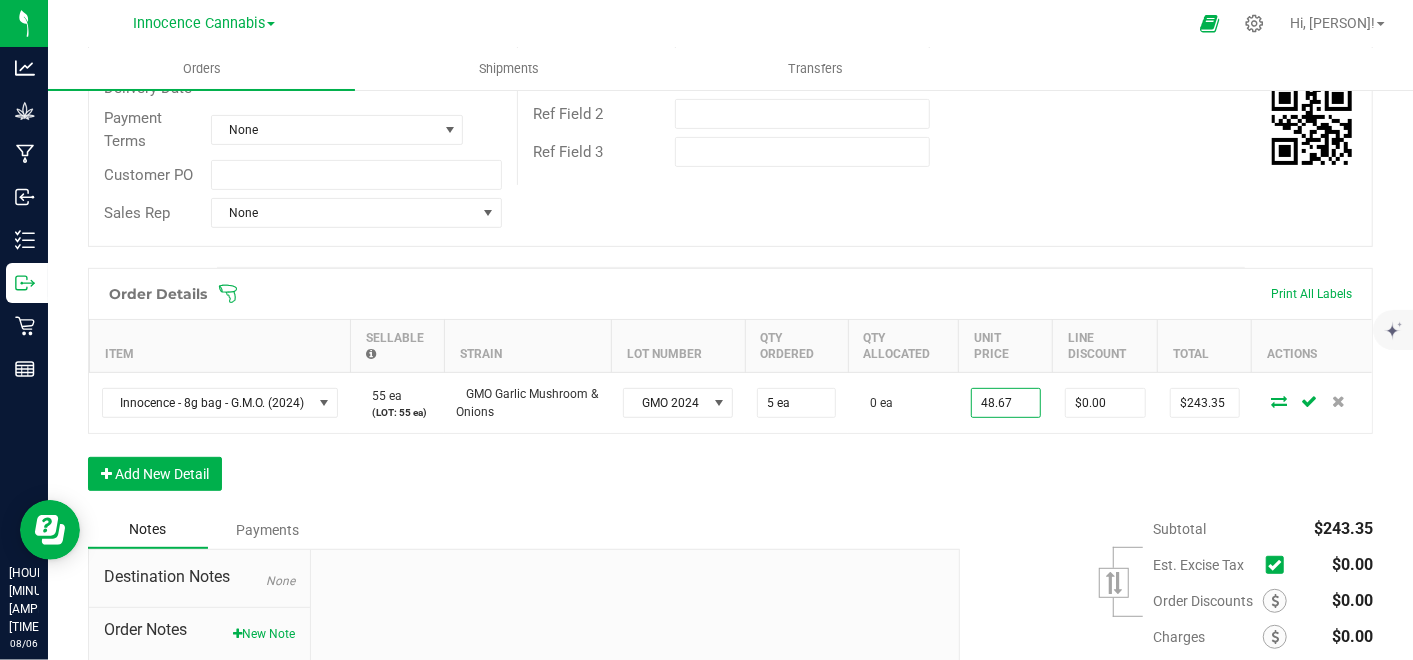 click on "48.67" at bounding box center [1006, 403] 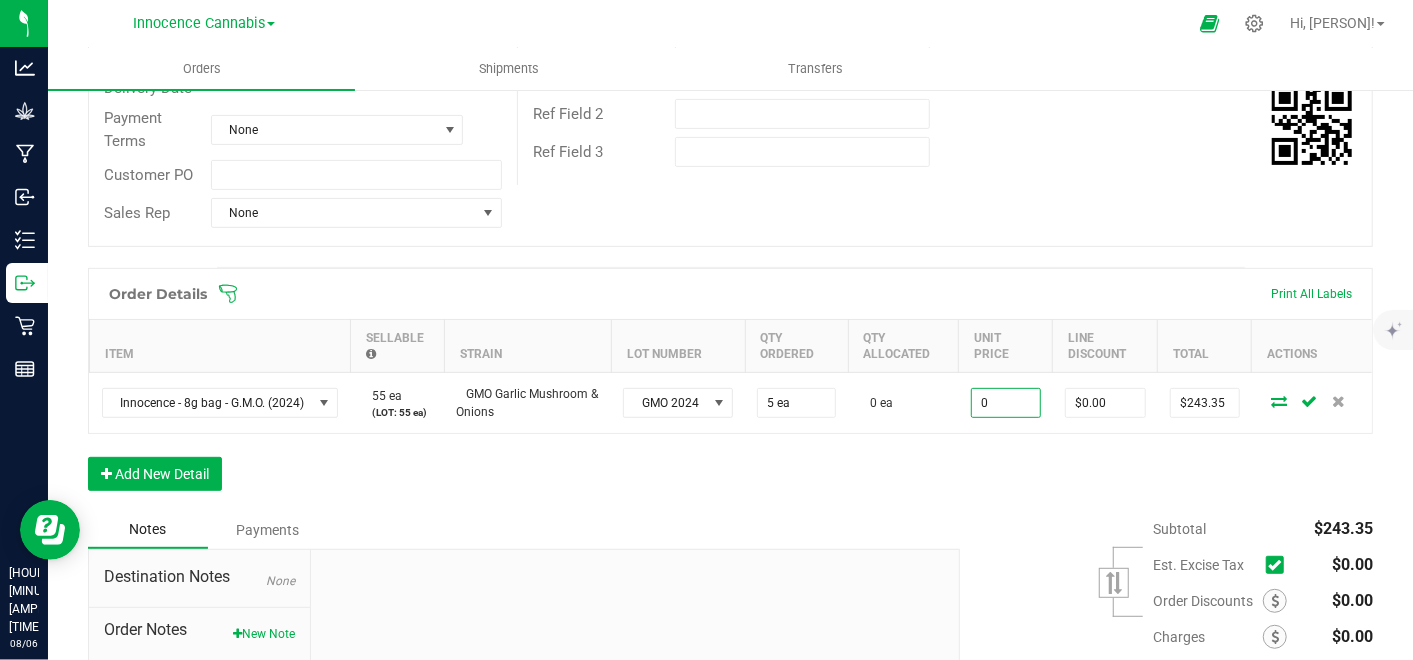 type on "$0.00000" 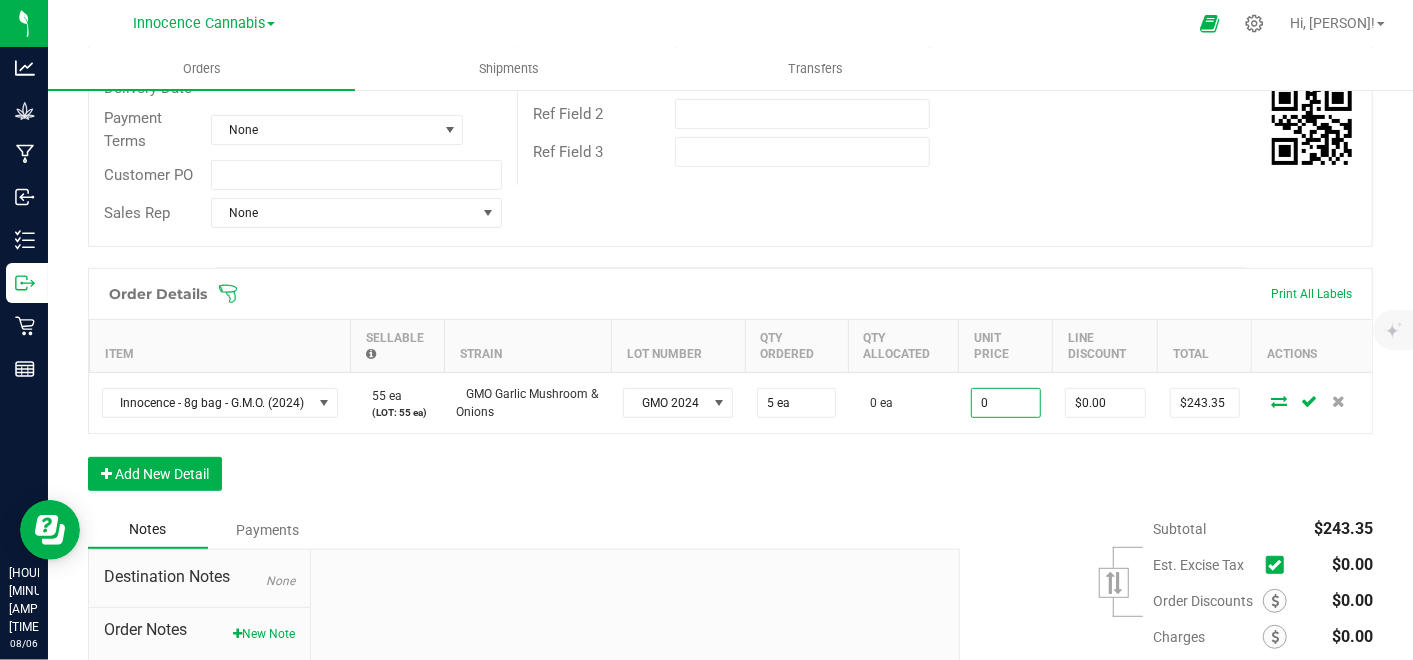type on "$0.00" 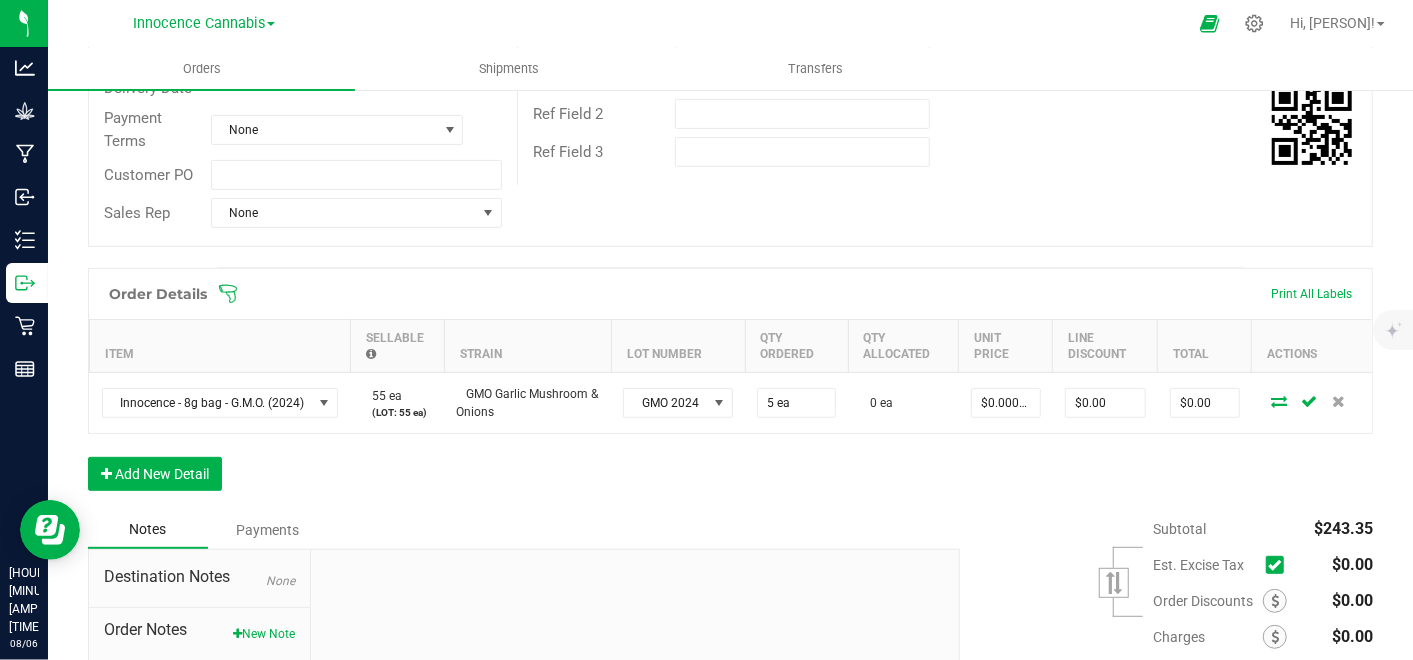 click on "$0.00" at bounding box center (1105, 403) 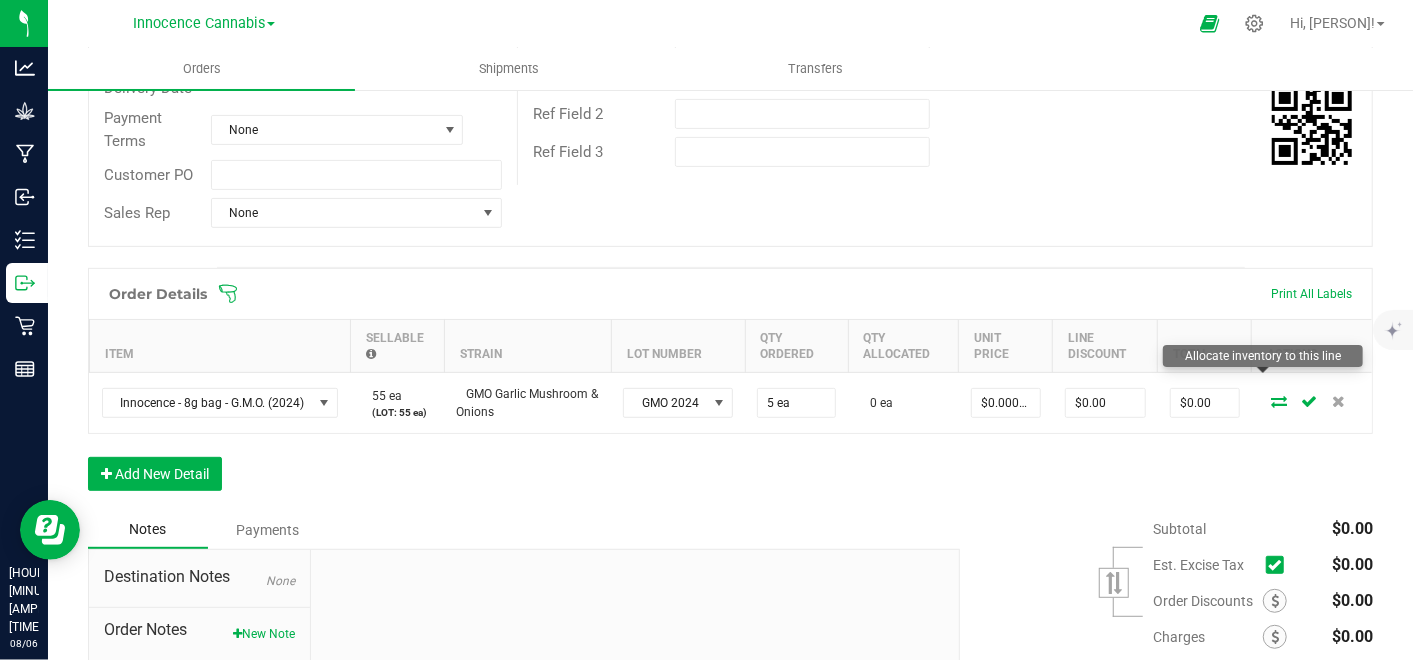 click at bounding box center (1279, 401) 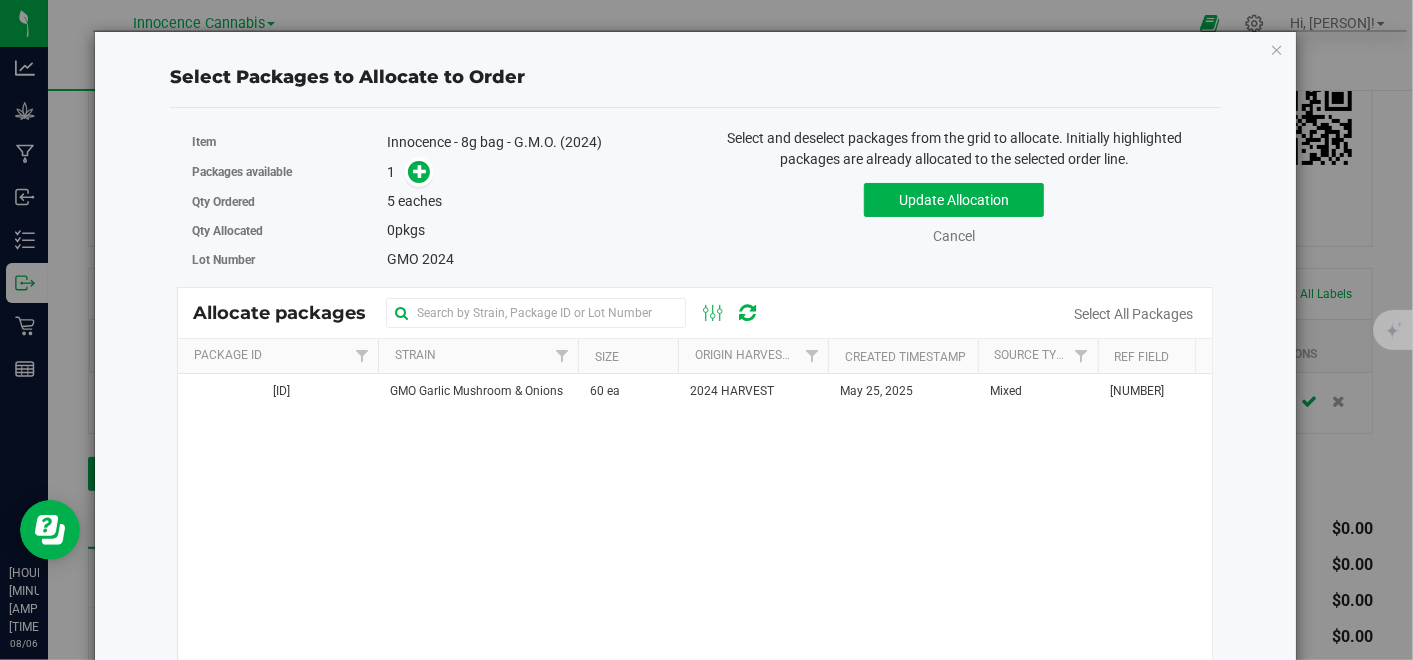 click on "2024 HARVEST" at bounding box center (732, 391) 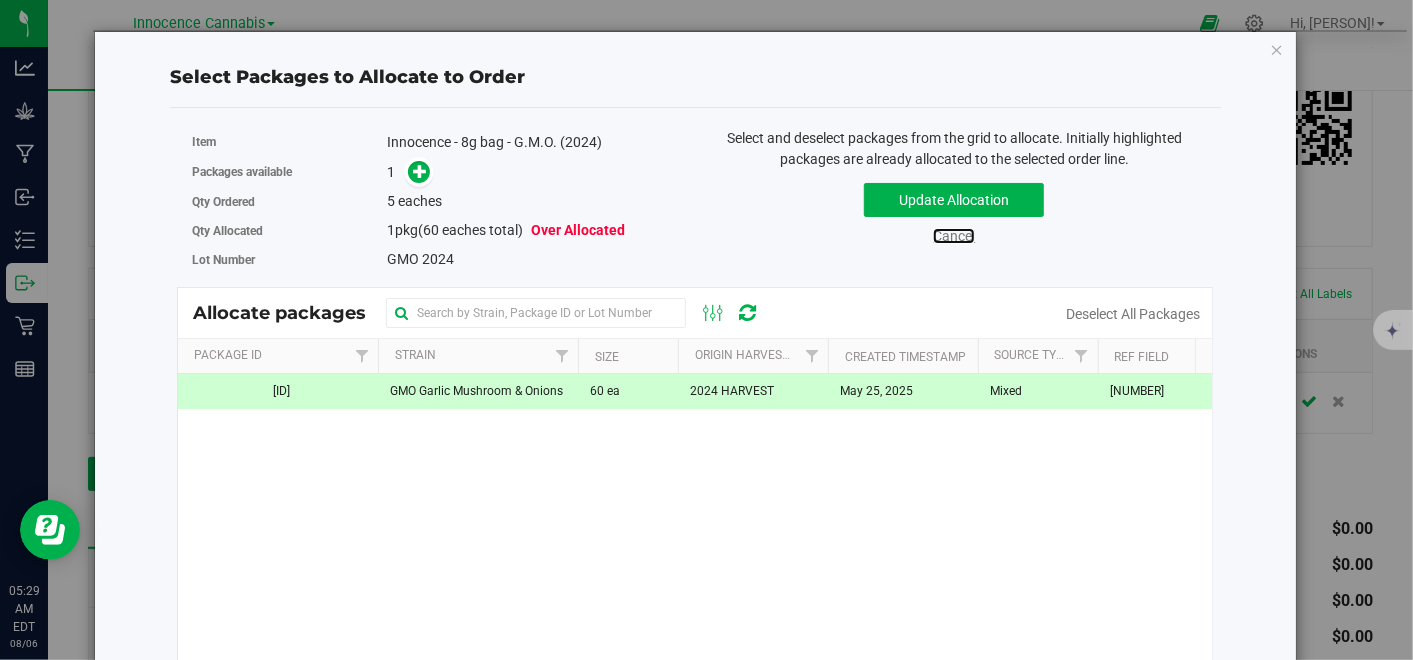 click on "Cancel" at bounding box center (954, 236) 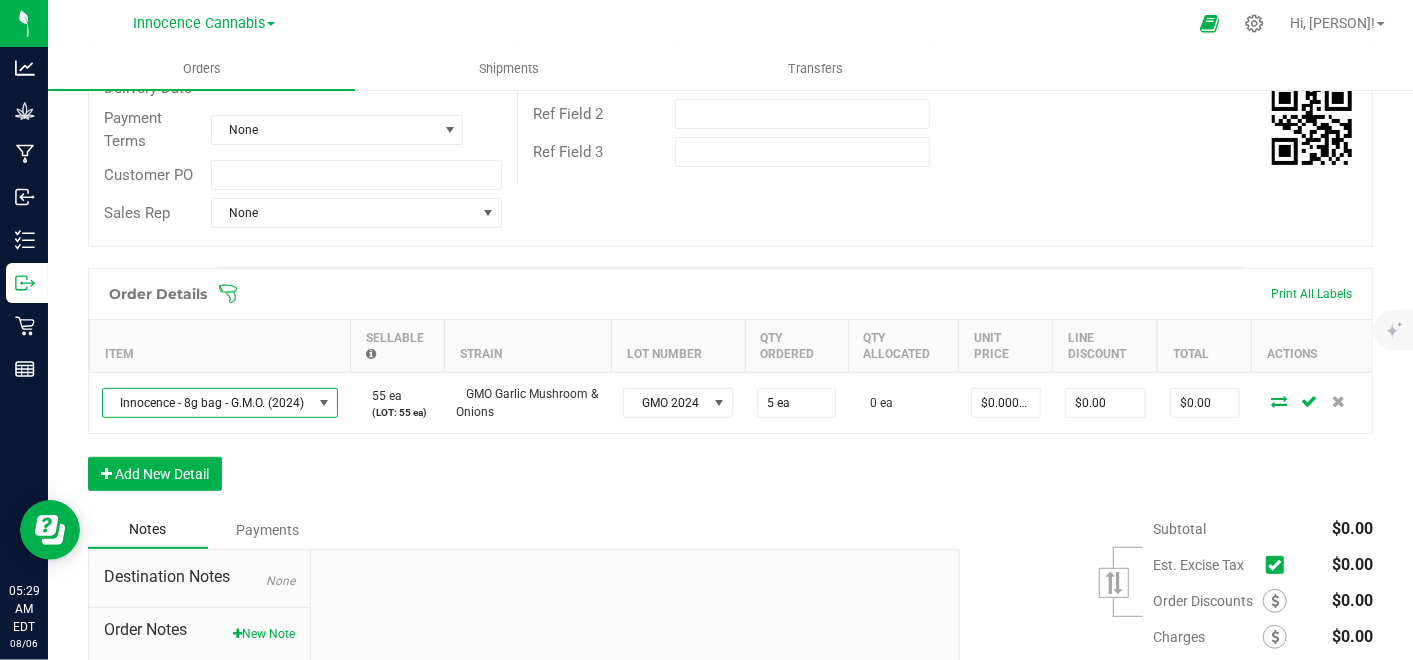 click at bounding box center (325, 403) 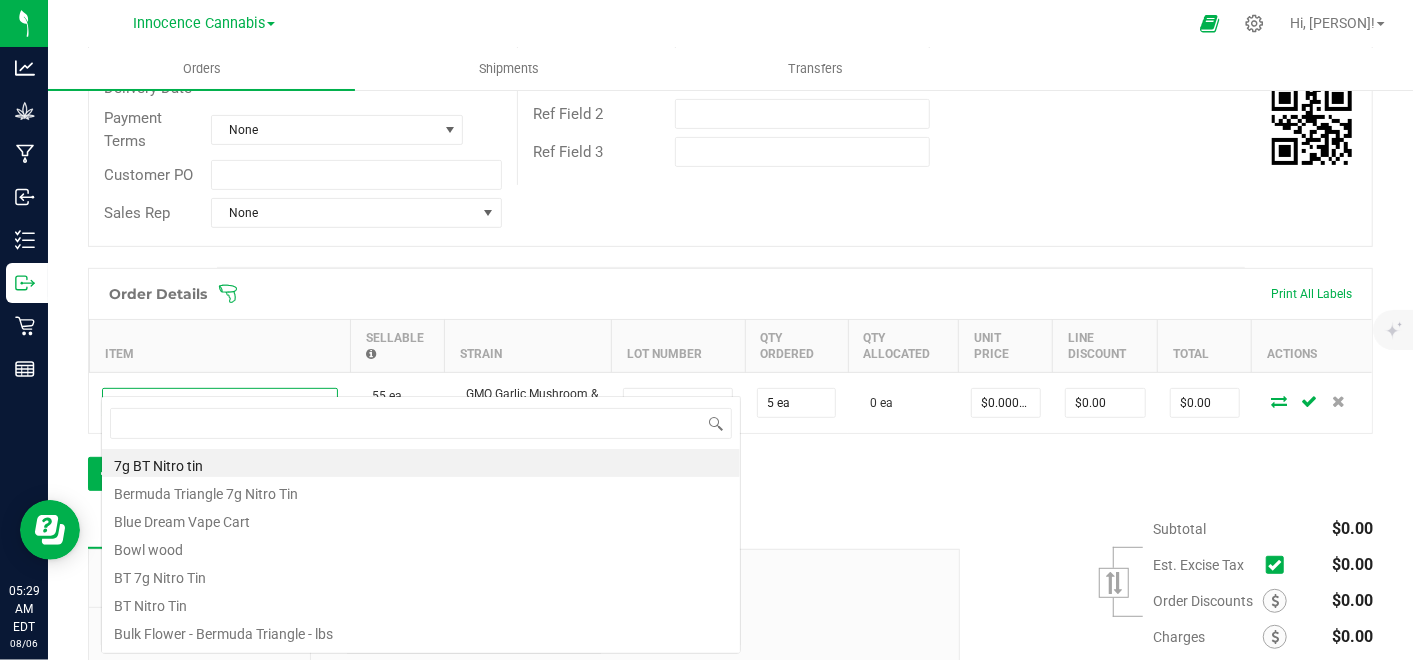 scroll, scrollTop: 99970, scrollLeft: 99763, axis: both 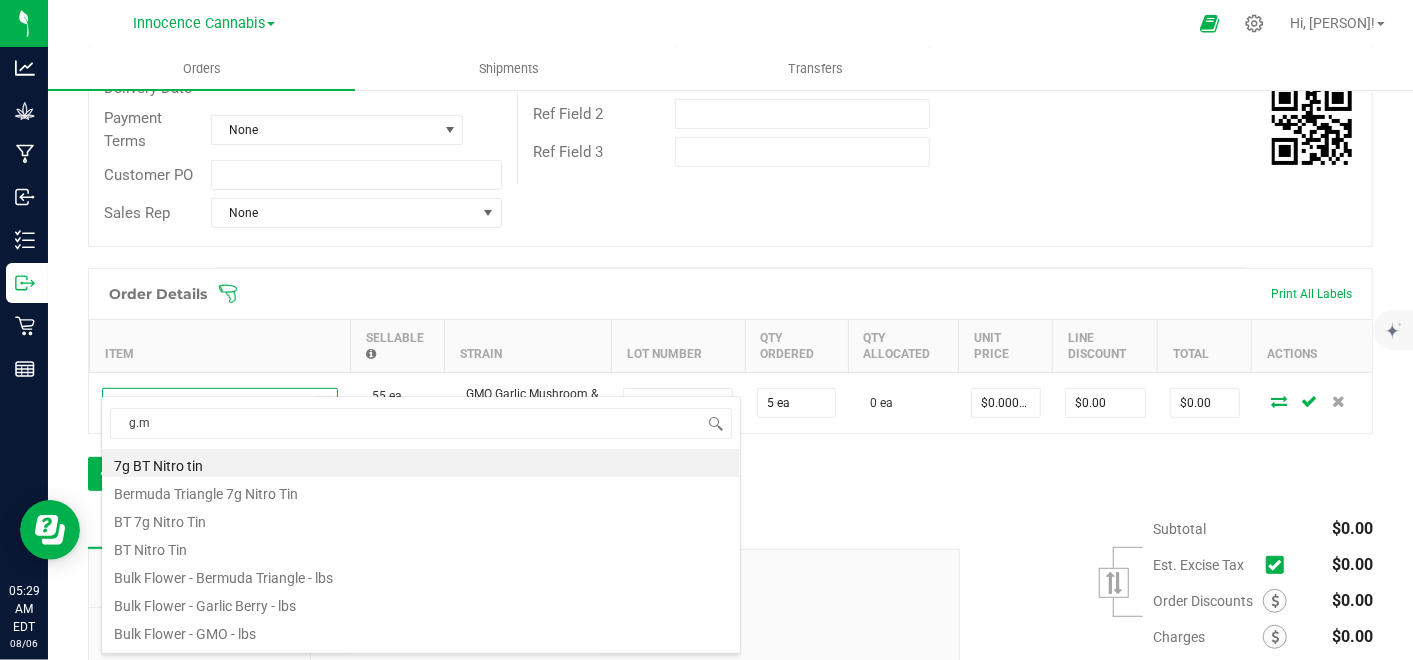 type on "g.m." 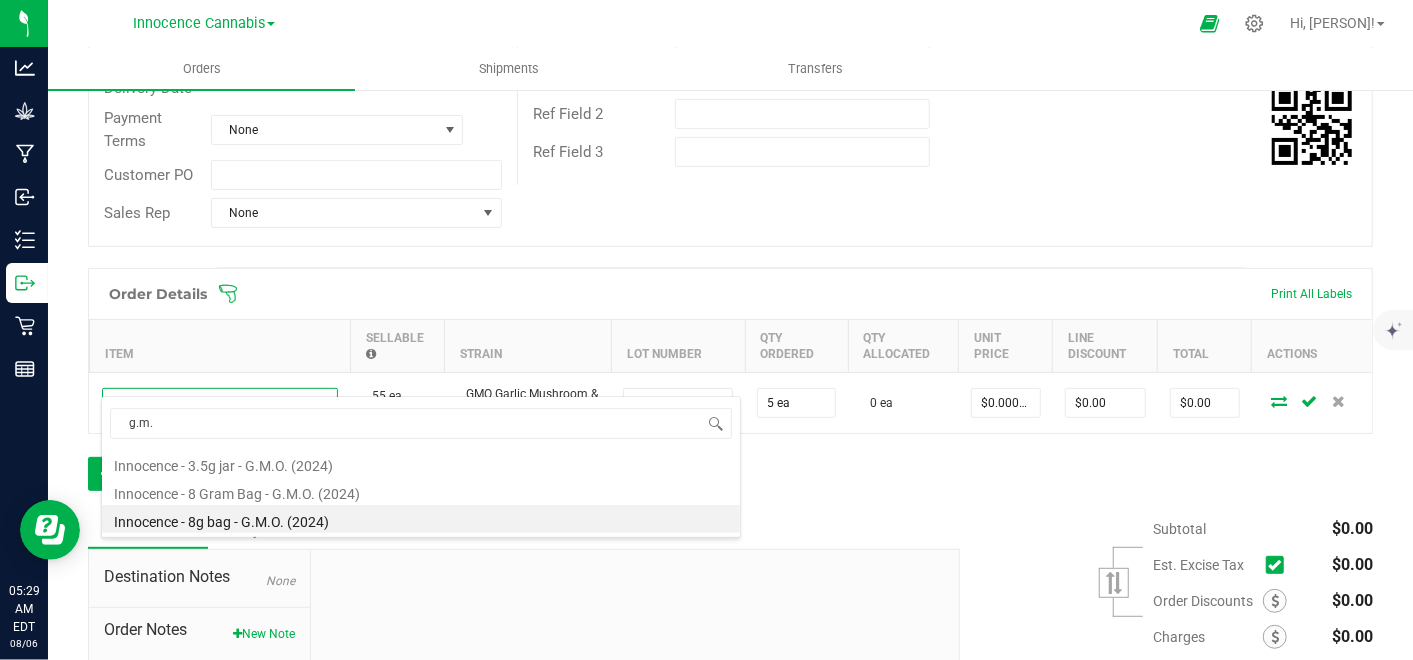 click on "Innocence - 8 Gram Bag - G.M.O. (2024)" at bounding box center (421, 491) 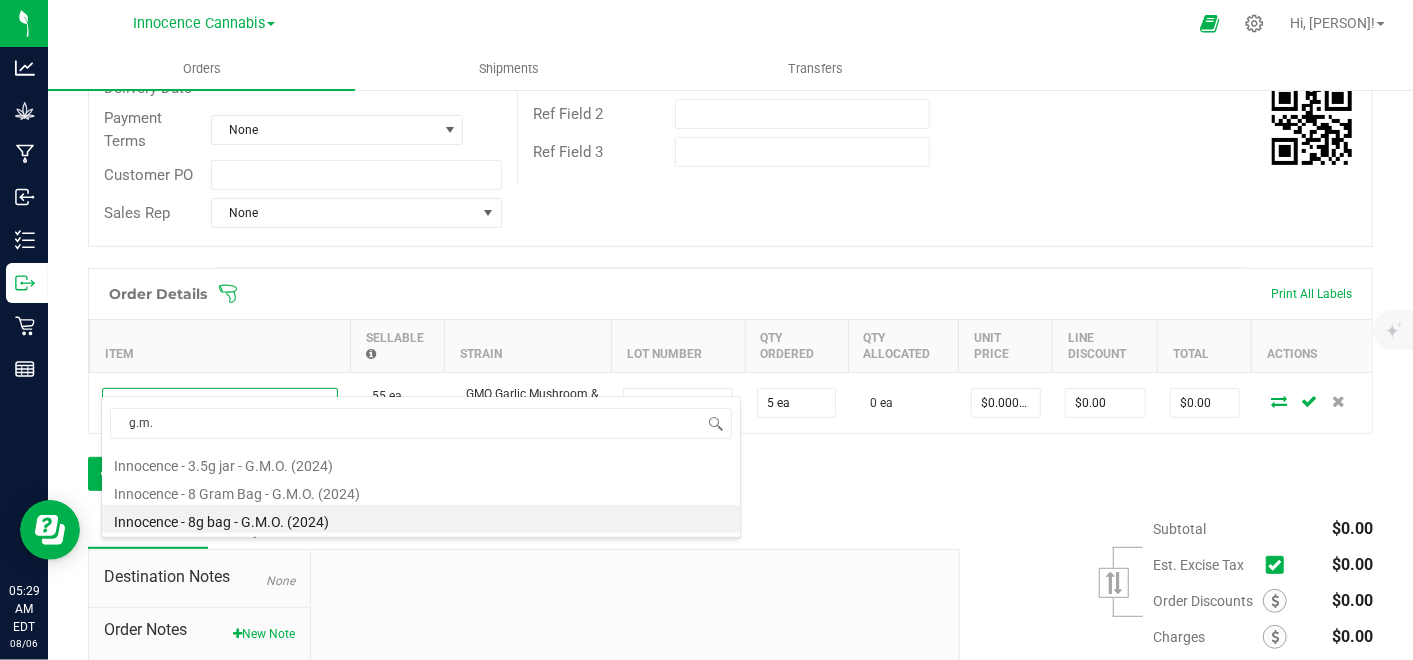 type on "$48.67000" 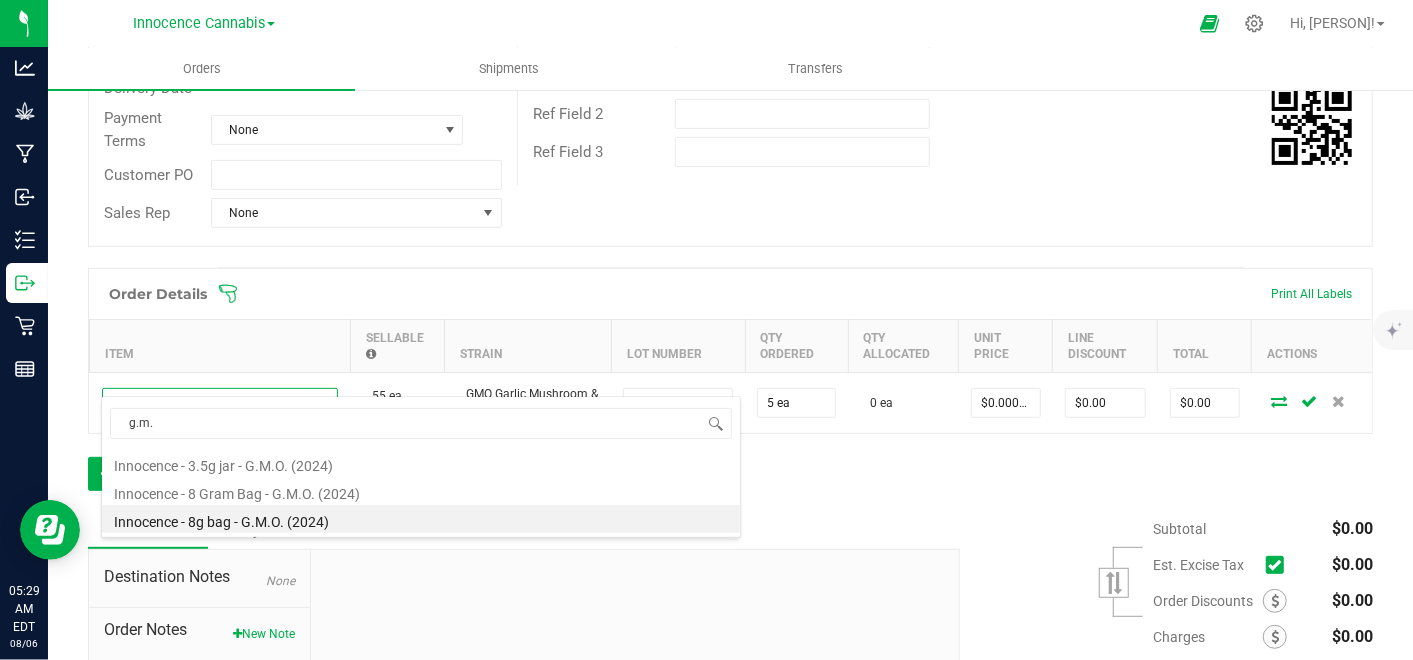 type on "$243.35" 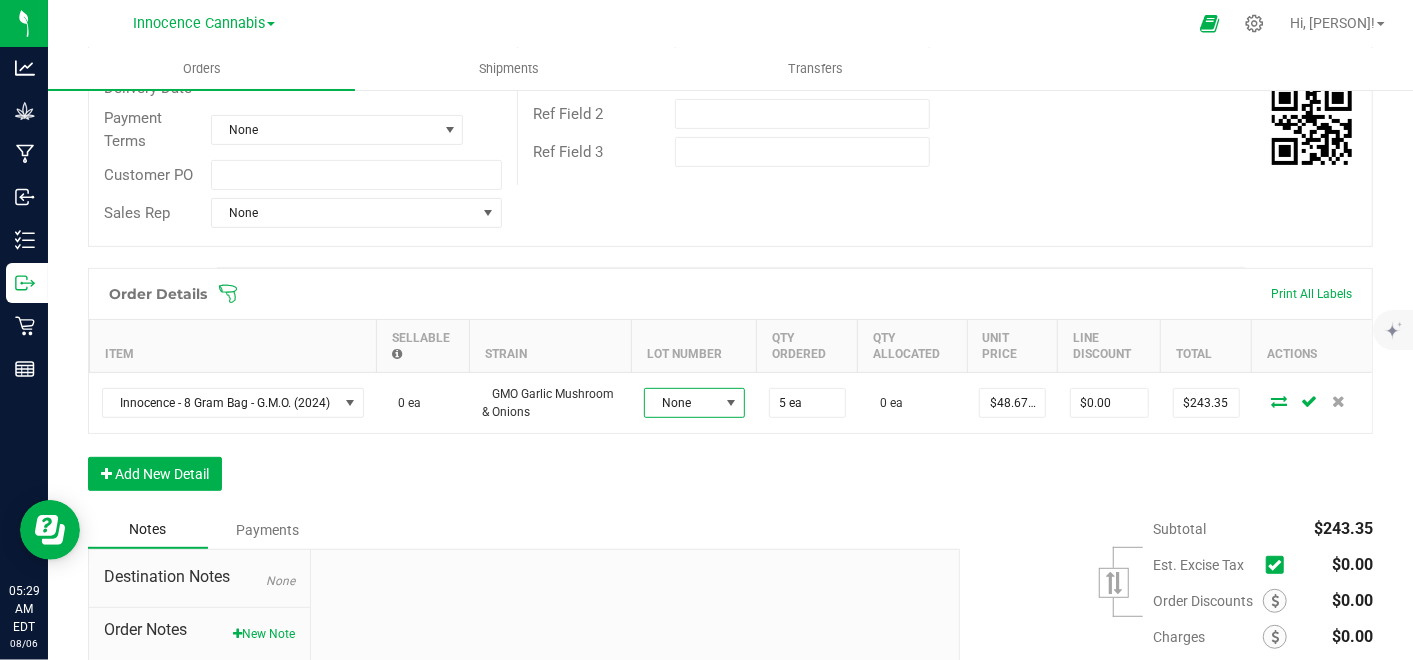 click at bounding box center (731, 403) 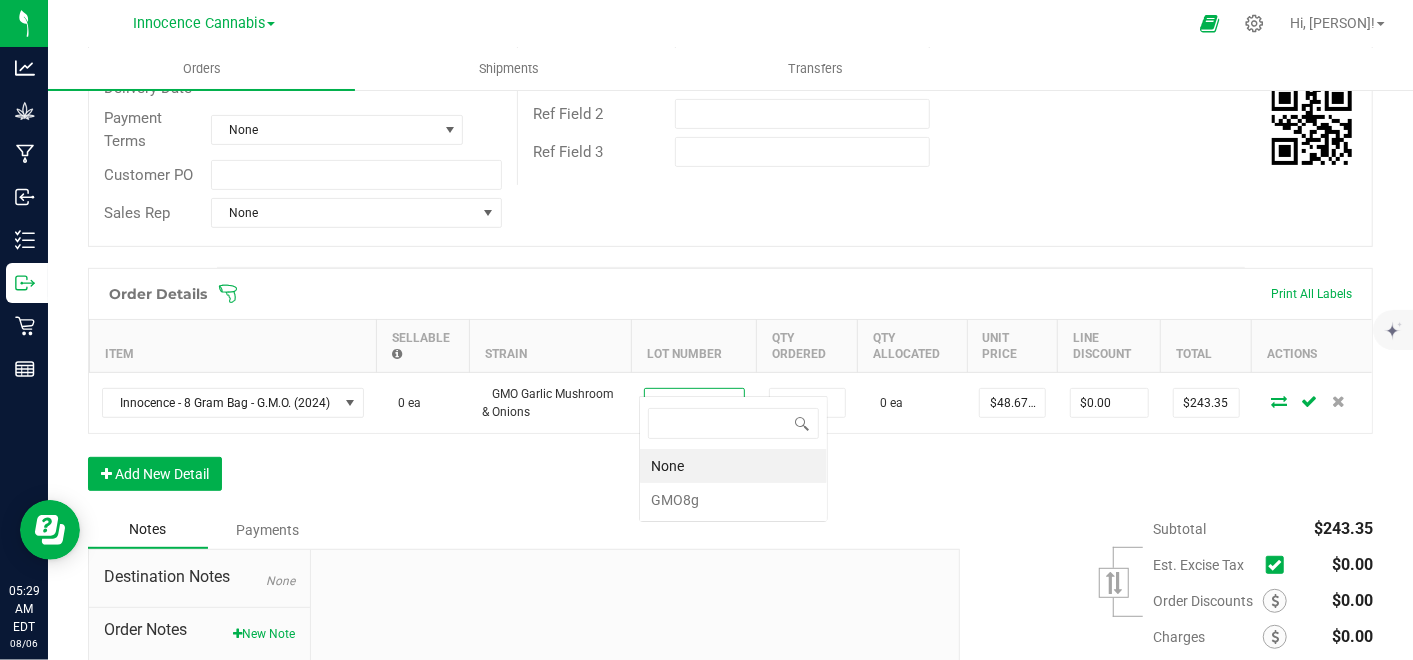 scroll, scrollTop: 99970, scrollLeft: 99898, axis: both 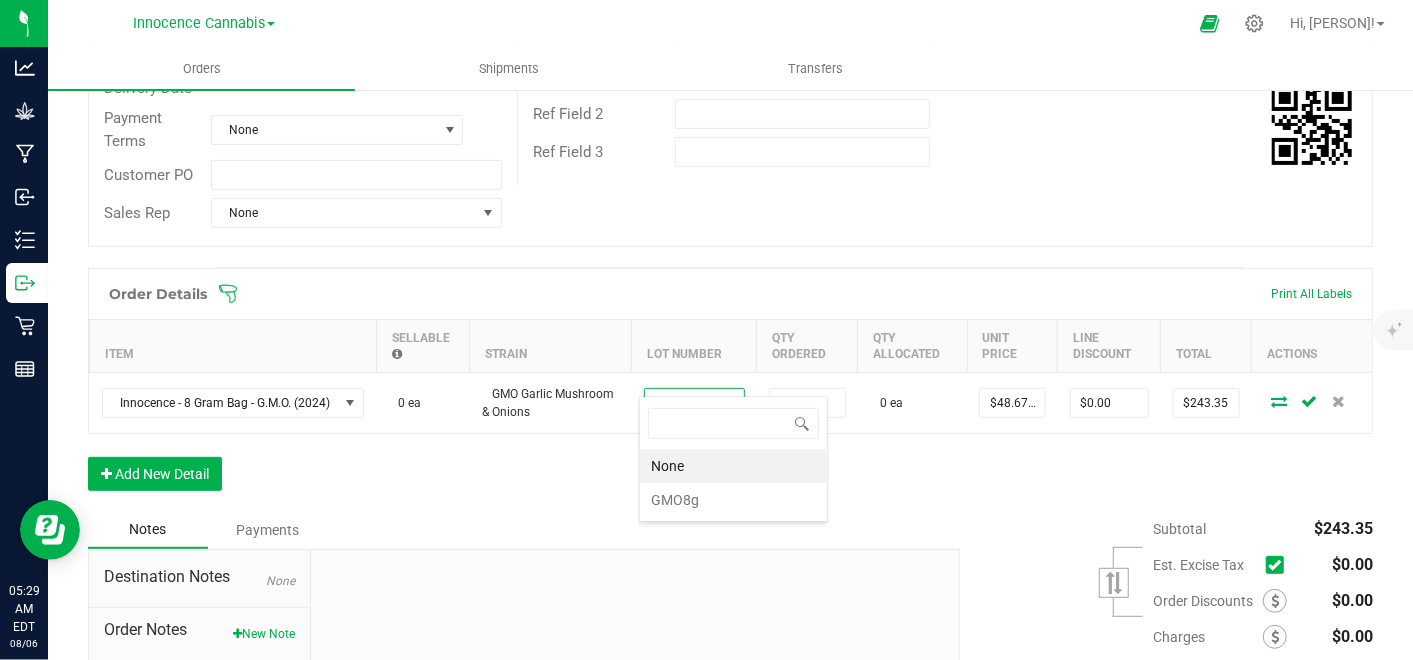 click on "GMO8g" at bounding box center [733, 500] 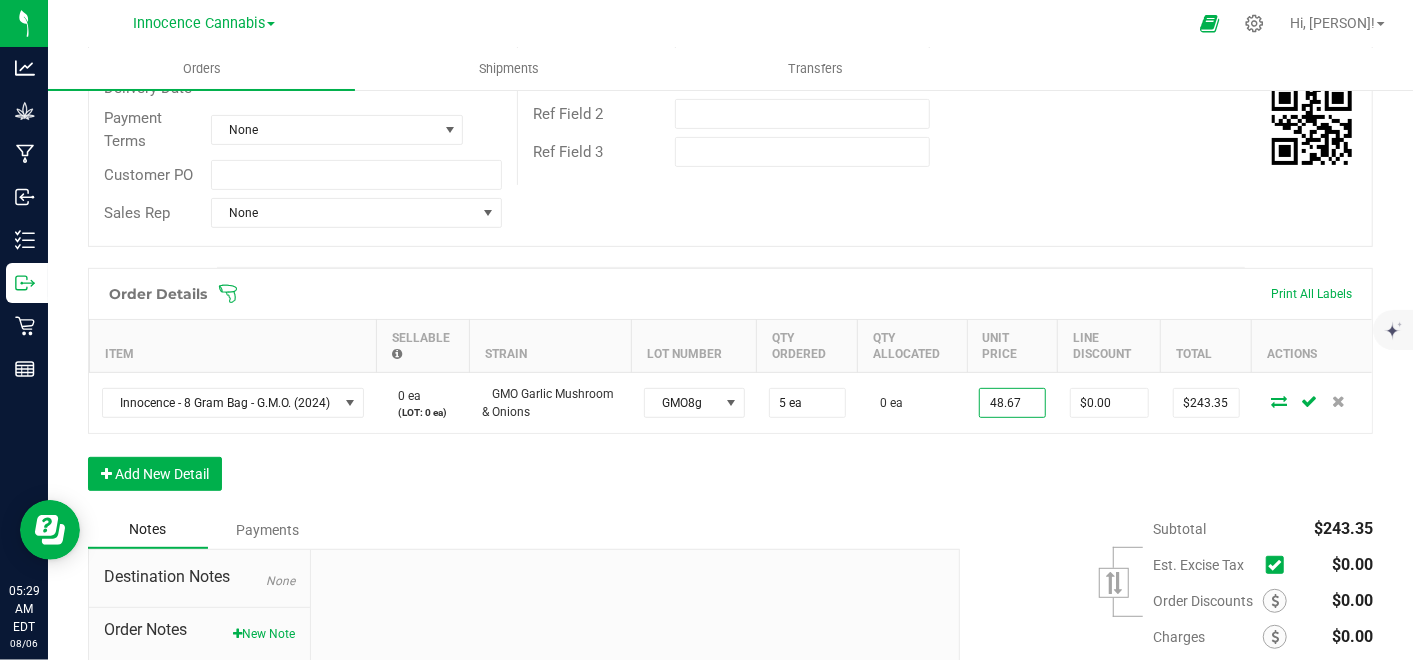 click on "48.67" at bounding box center [1012, 403] 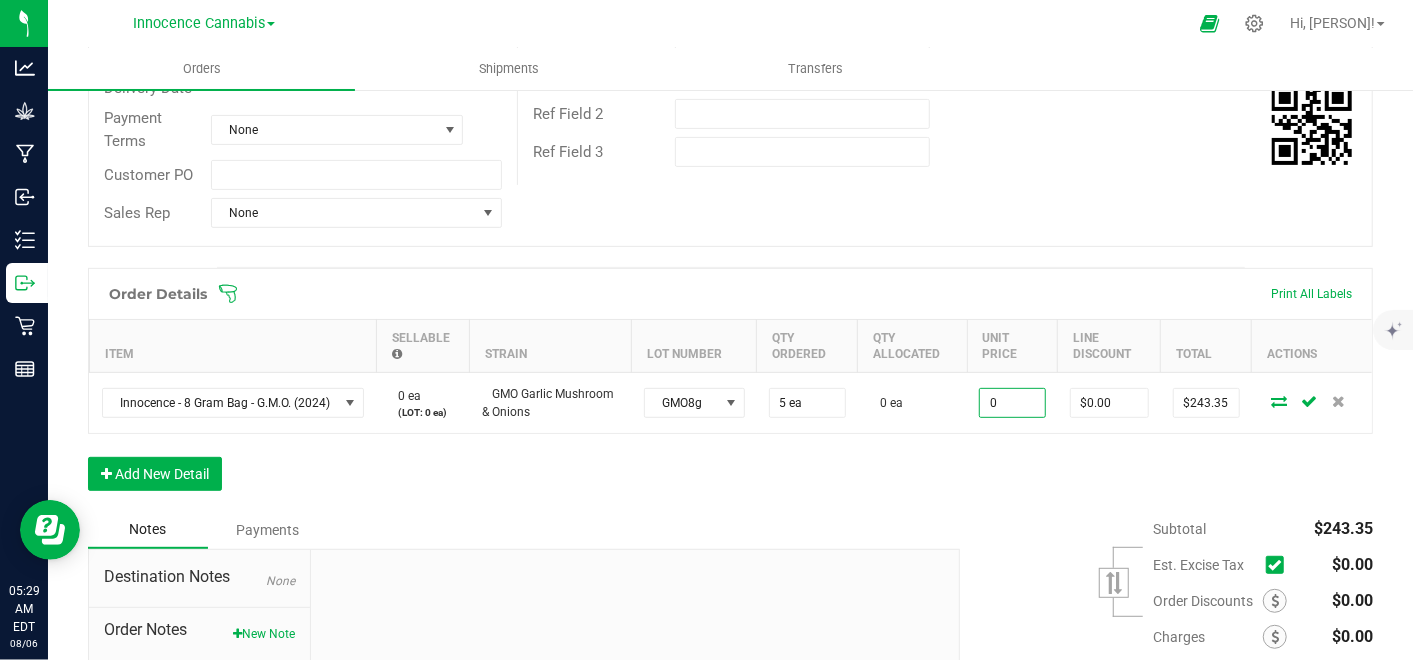 type on "$0.00000" 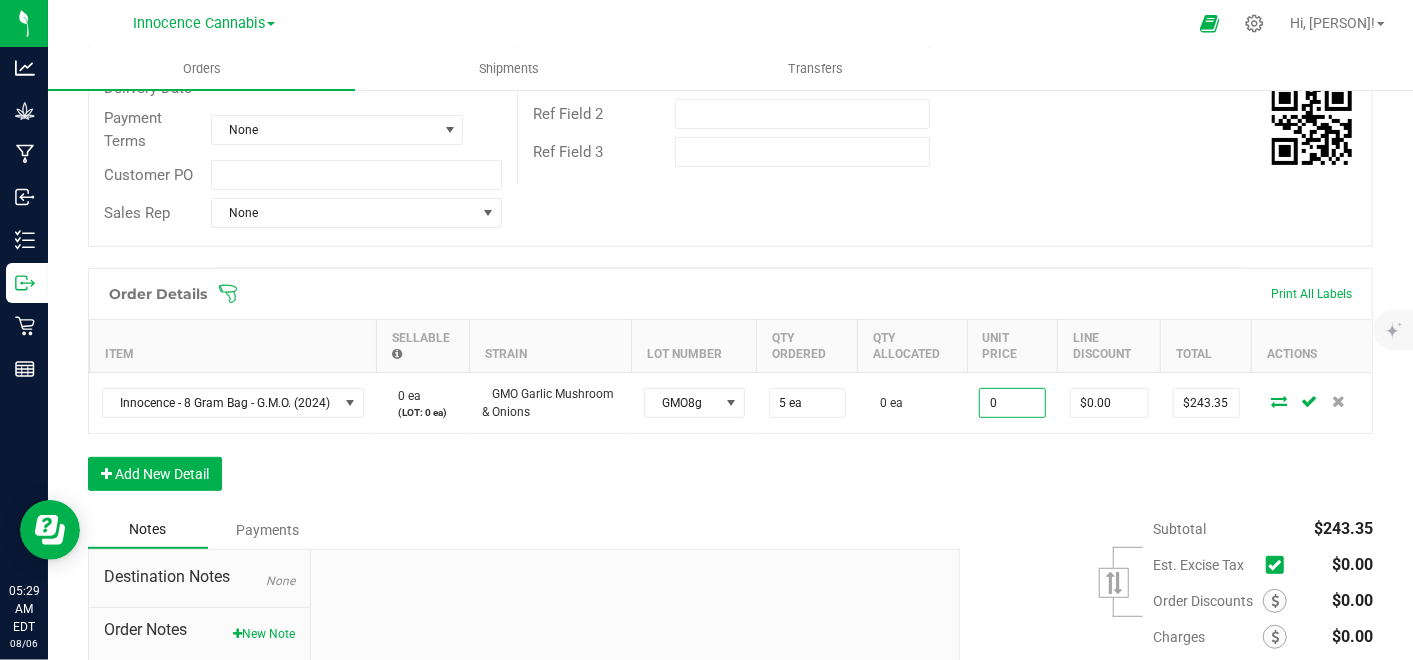 type on "$0.00" 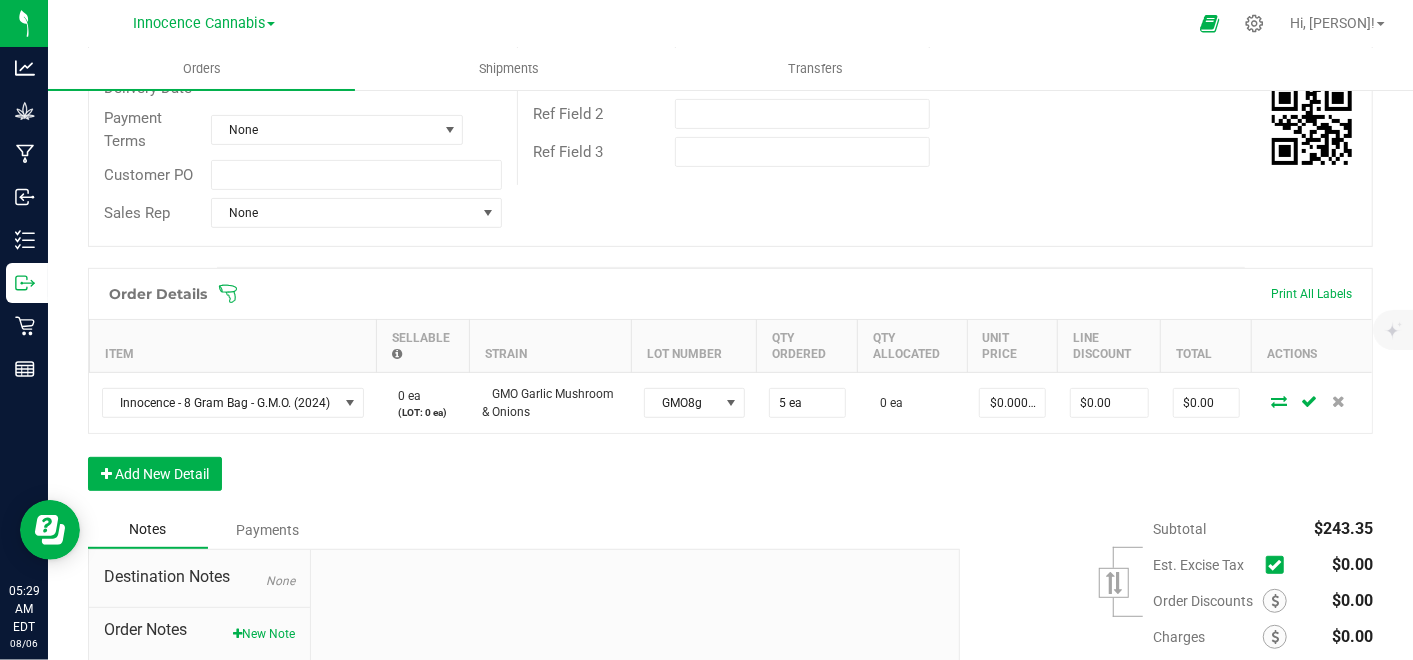 click on "Order details   Export PDF   Done Editing   Order #   [ORDER_NUMBER]   Status   Created   Order Date   [MONTH] [DAY], [YEAR] [HOUR]:[MINUTE] [AMPM] [TIMEZONE]   Payment Status   Awaiting Payment   Invoice Date  [MONTH]/[DAY]/[YEAR]  Requested Delivery Date  [MONTH]/[DAY]/[YEAR]  Payment Terms  None  Customer PO   Sales Rep  None  Destination DBA  Innocence Cannabis Retail  Edit   Order Total   [PRICE]   License #   [LICENSE_ID]   License Expiration   Address  Innocence Cannabis Retail [NUMBER] [STREET] [CITY]  ,  [STATE] [POSTAL_CODE]  Contact   Distributor  Innocence Cannabis  Ref Field 1   Ref Field 2   Ref Field 3
Order Details Print All Labels Item  Sellable  Strain  Lot Number  Qty Ordered Qty Allocated Unit Price Line Discount Total Actions Innocence - 8 Gram Bag - G.M.O. (2024)  0 ea   (LOT: 0 ea)   GMO Garlic Mushroom & Onions  GMO8g 5 ea  0 ea  $0.00000 $0.00 $0.00" at bounding box center (730, 299) 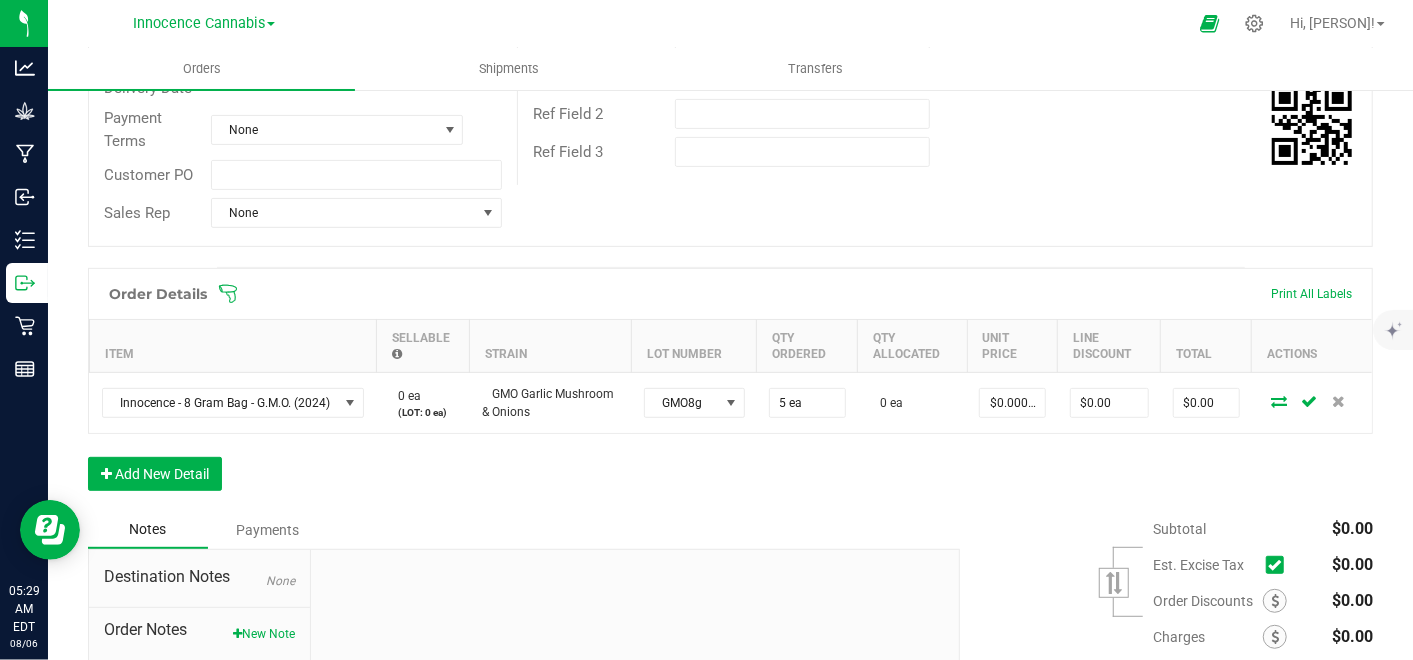 click at bounding box center (1279, 401) 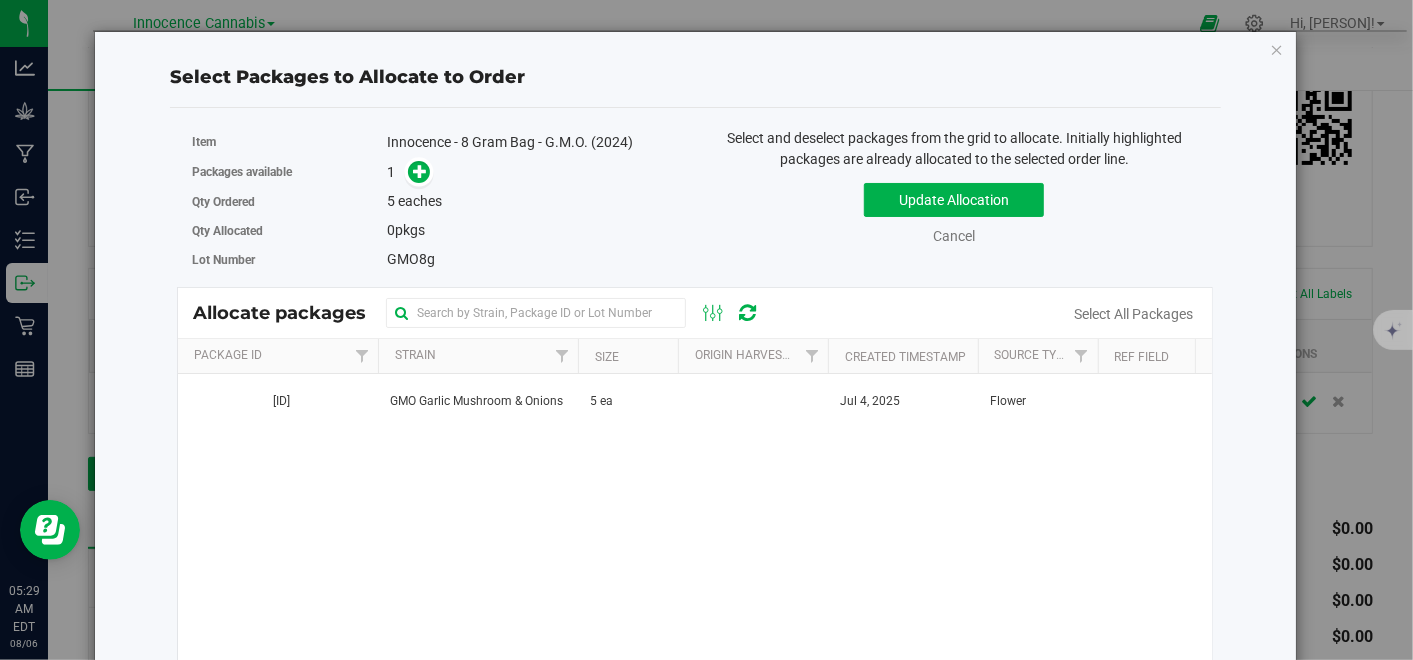 click at bounding box center (753, 401) 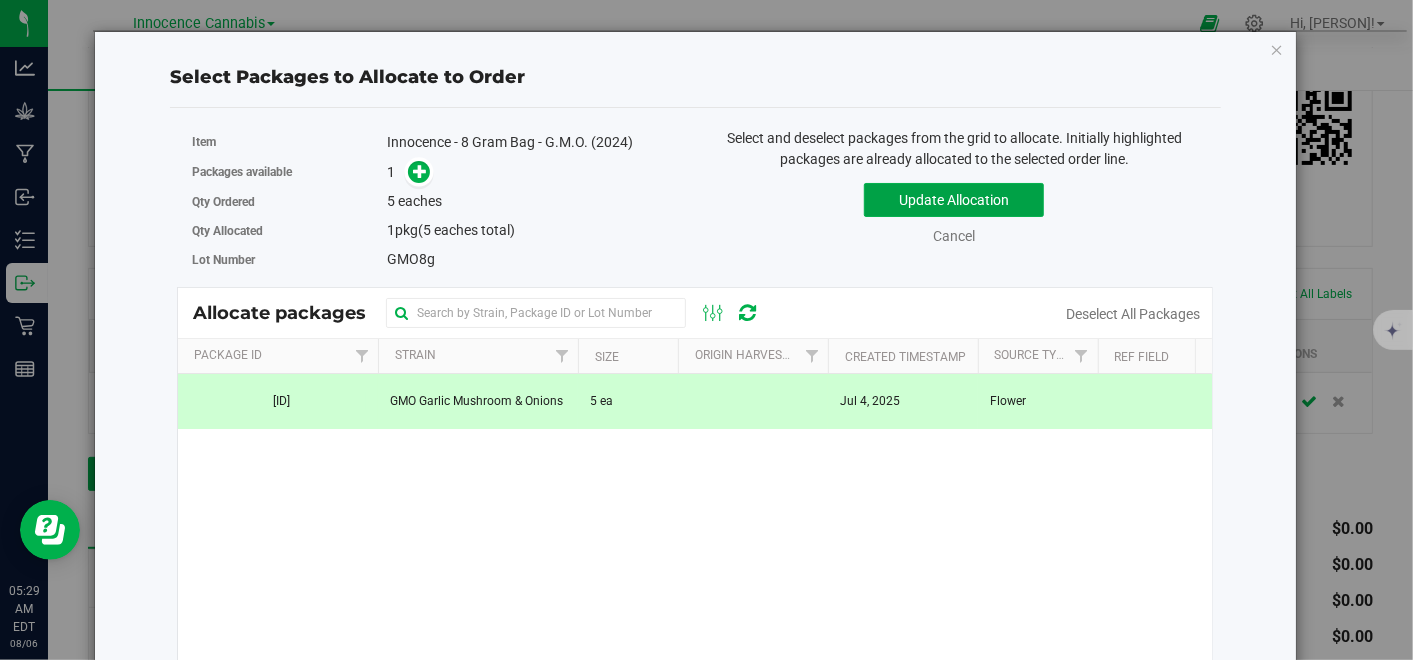 click on "Update Allocation" at bounding box center (954, 200) 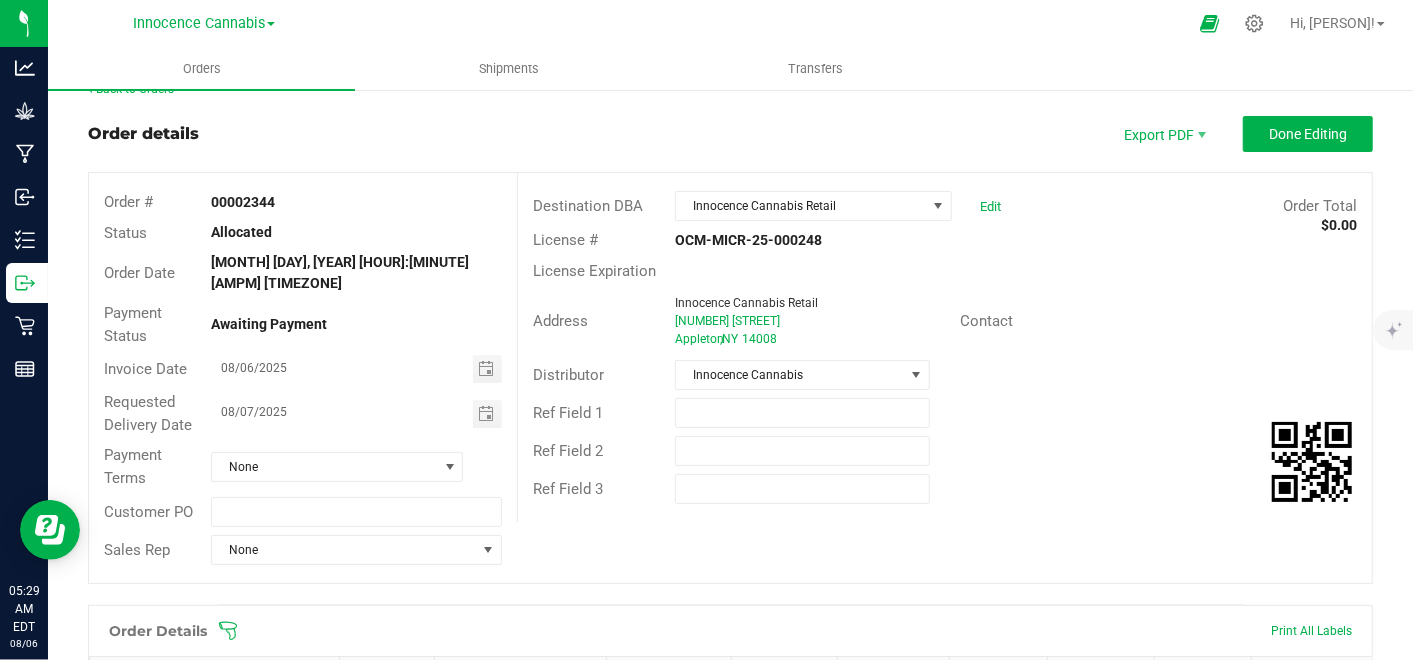 scroll, scrollTop: 27, scrollLeft: 0, axis: vertical 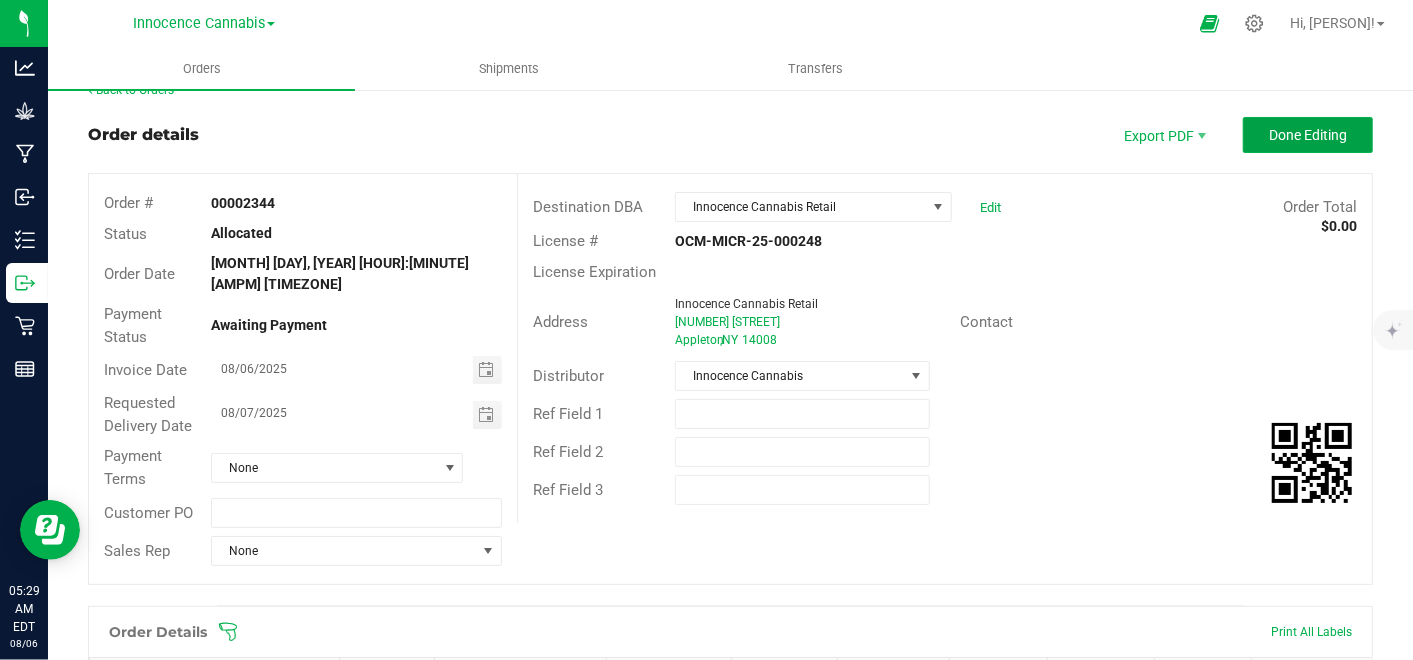 click on "Done Editing" at bounding box center (1308, 135) 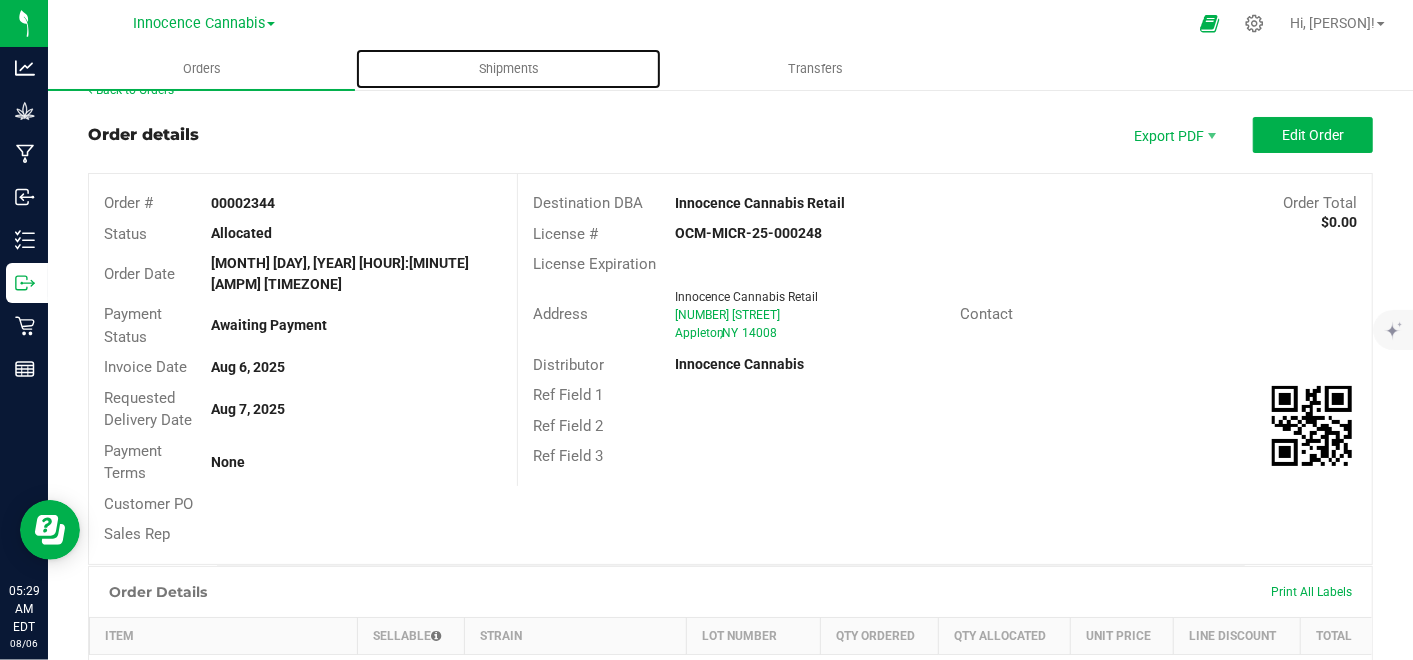 click on "Shipments" at bounding box center (509, 69) 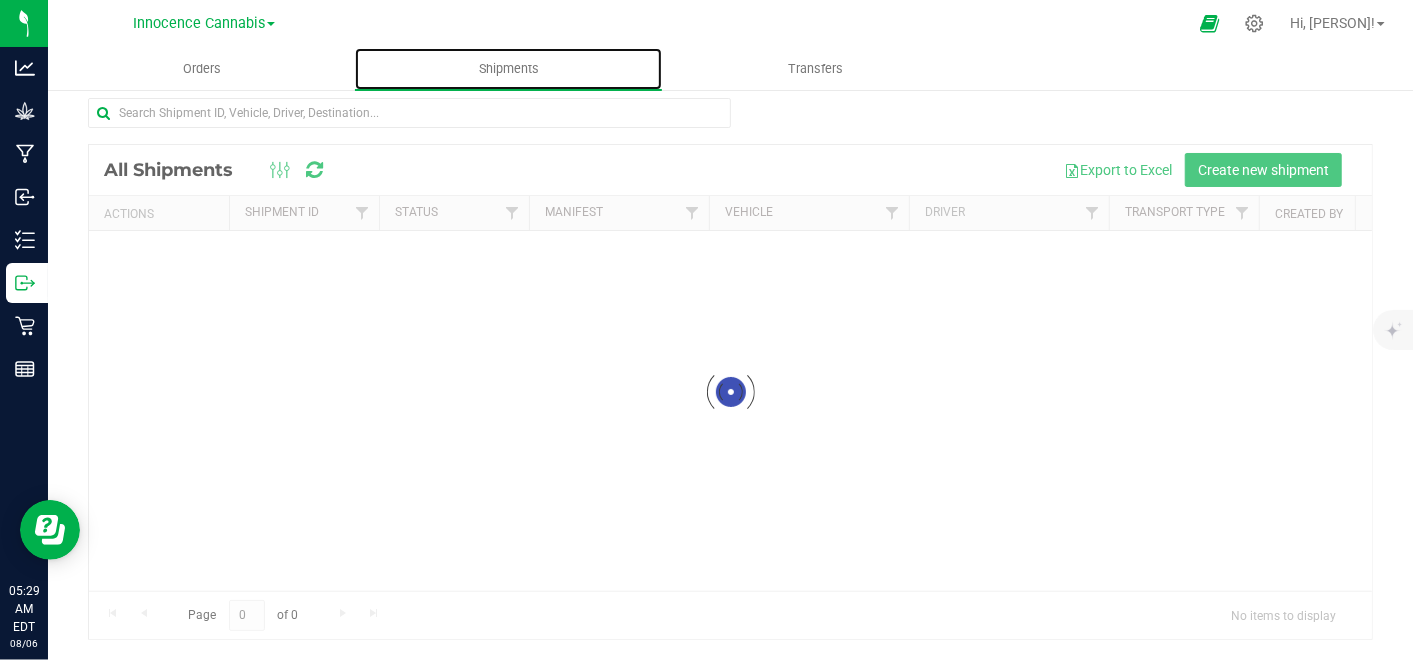 scroll, scrollTop: 0, scrollLeft: 0, axis: both 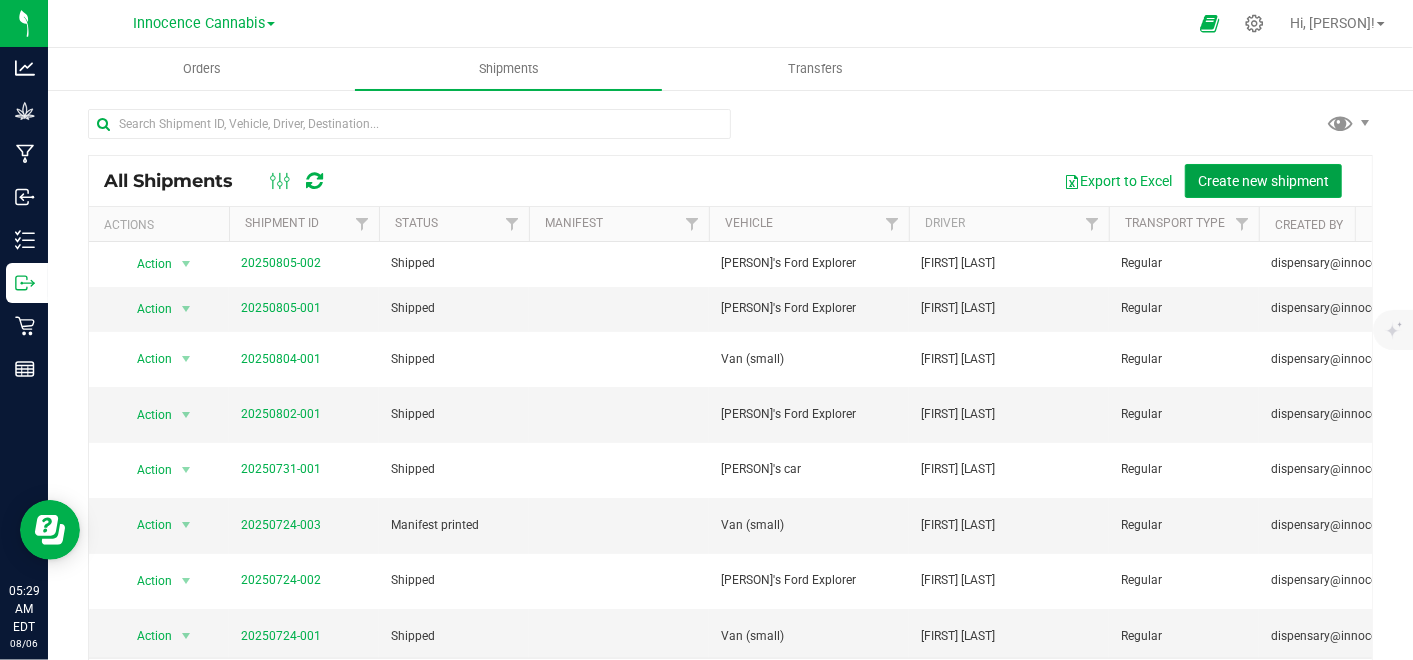 click on "Create new shipment" at bounding box center (1263, 181) 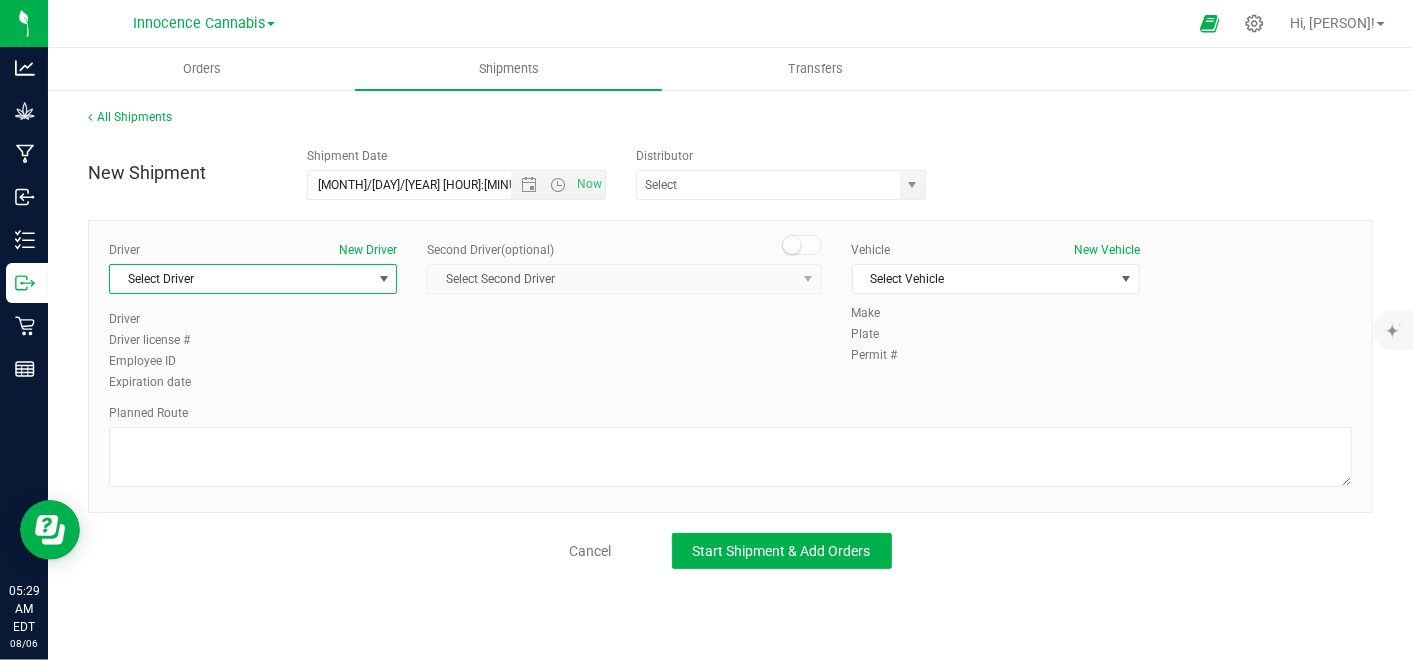 click at bounding box center (383, 279) 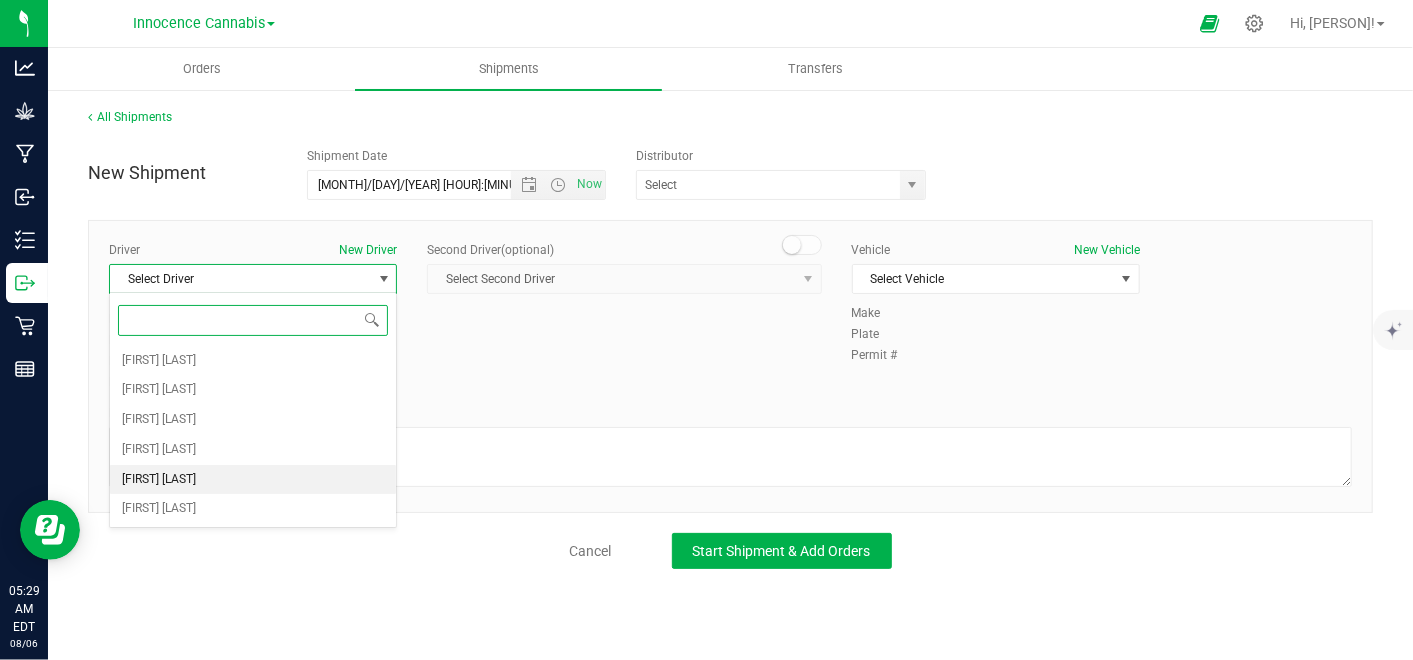 click on "[FIRST] [LAST]" at bounding box center [253, 480] 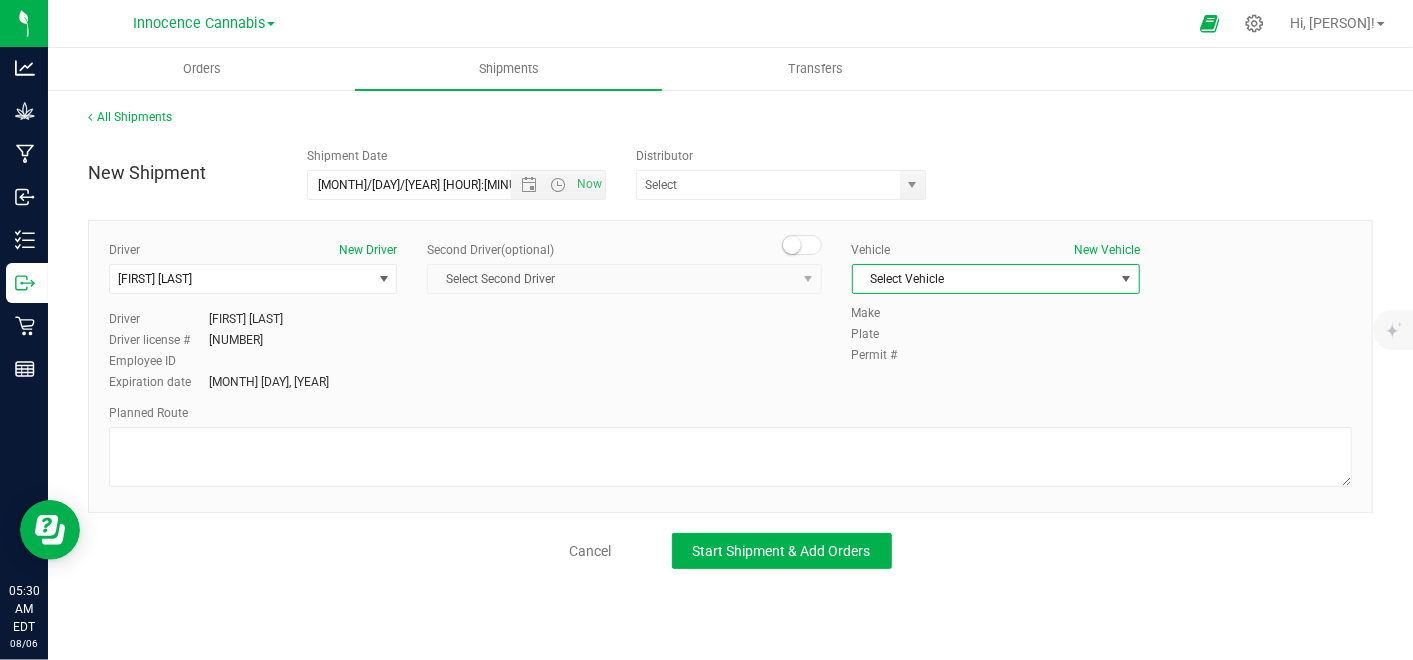 click at bounding box center (1126, 279) 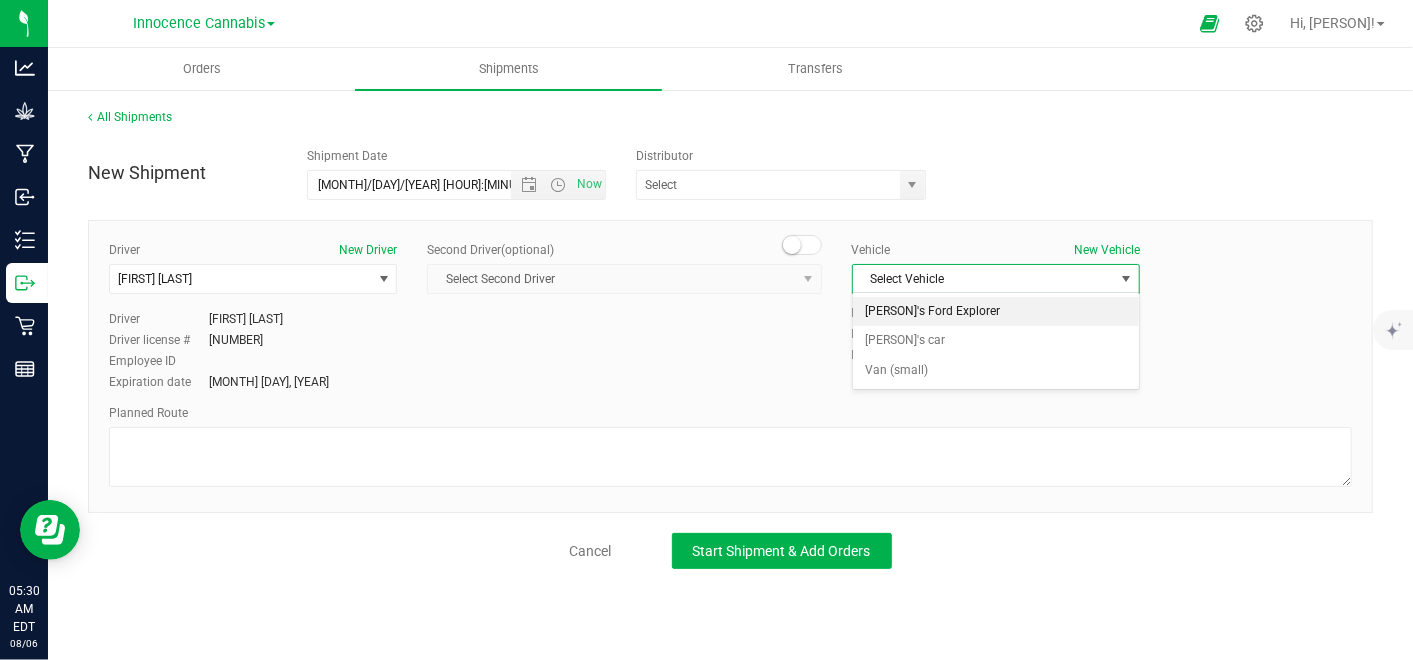 click on "[PERSON]'s Ford Explorer" at bounding box center [996, 312] 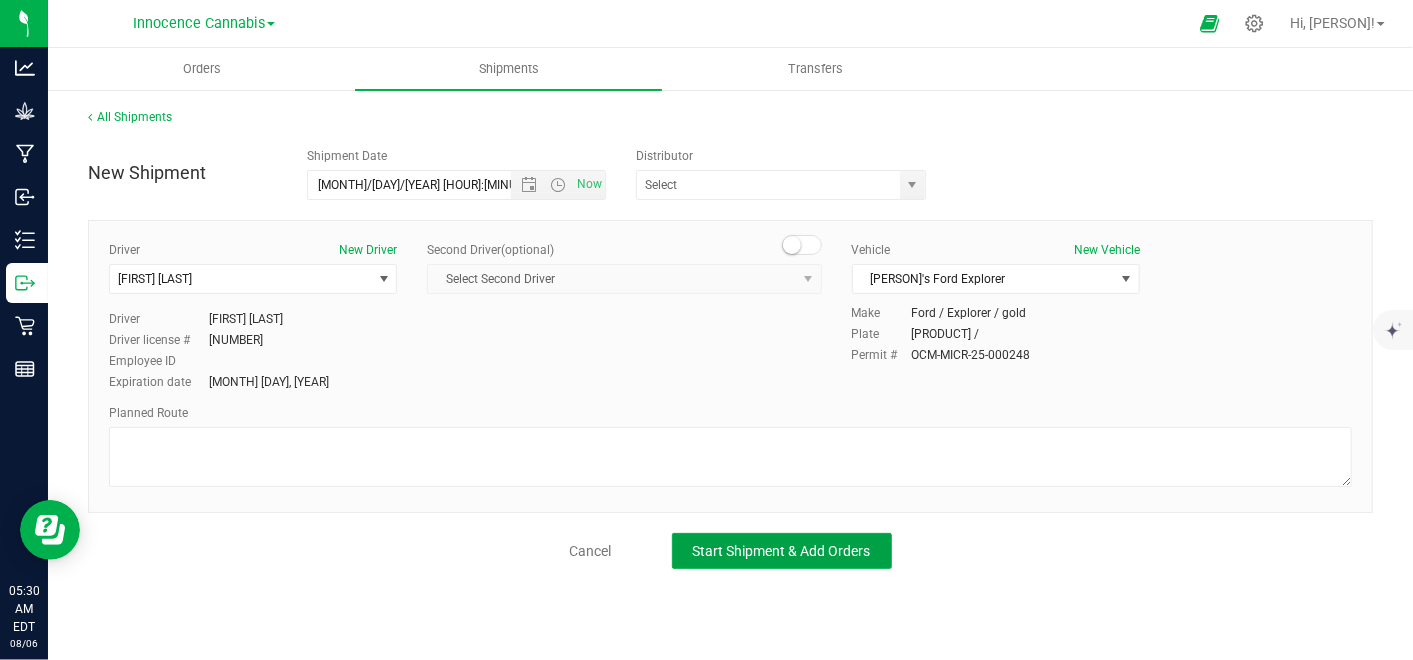 click on "Start Shipment & Add Orders" 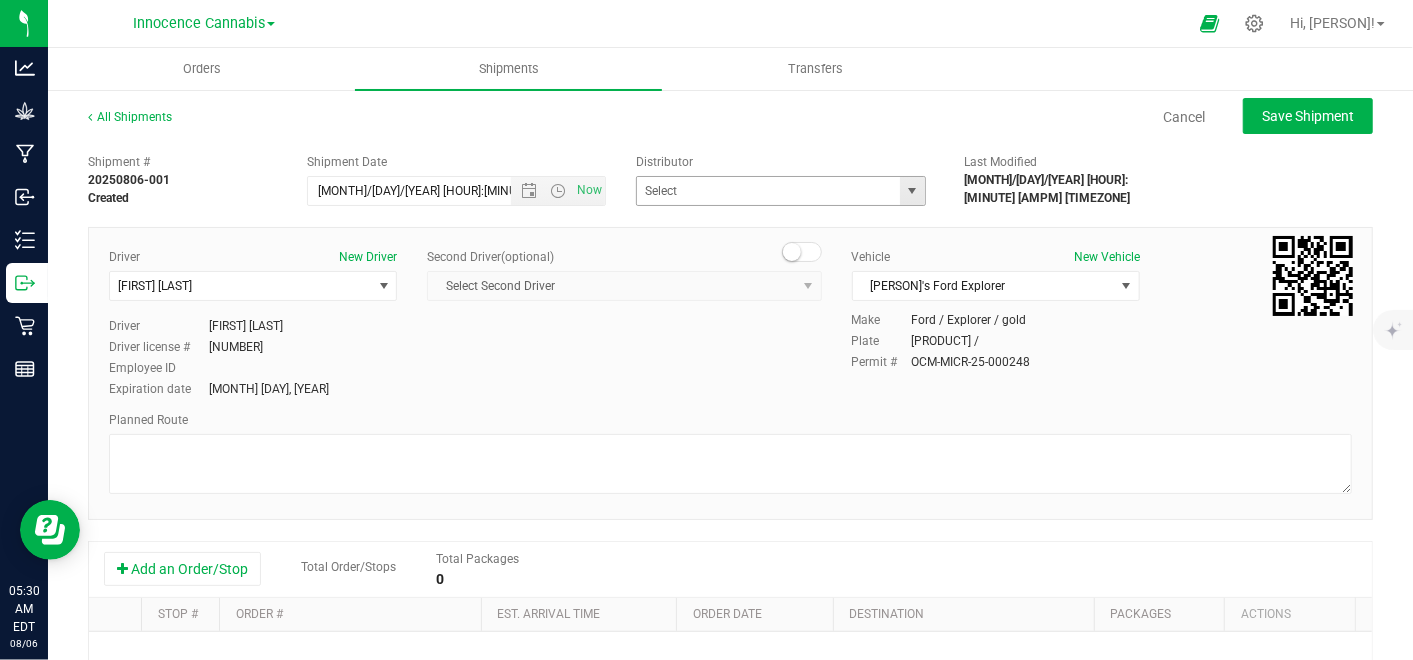 click at bounding box center (912, 191) 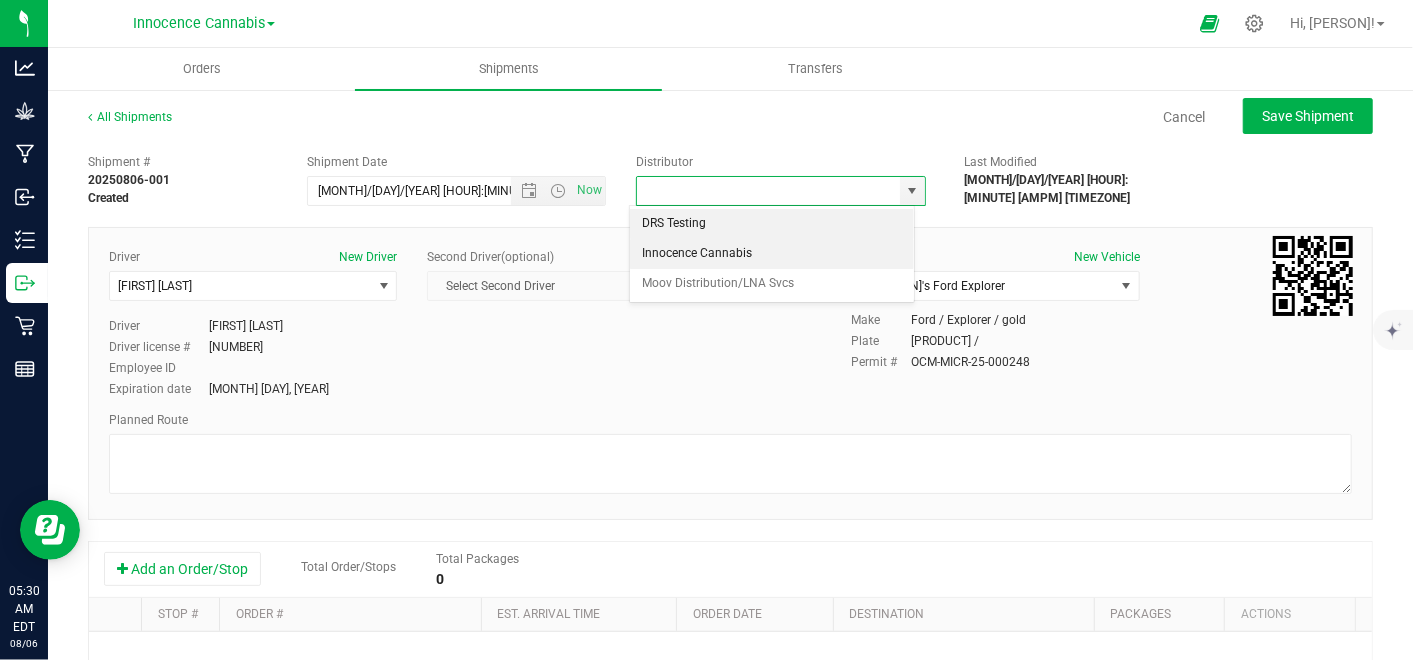 click on "Innocence Cannabis" at bounding box center (772, 254) 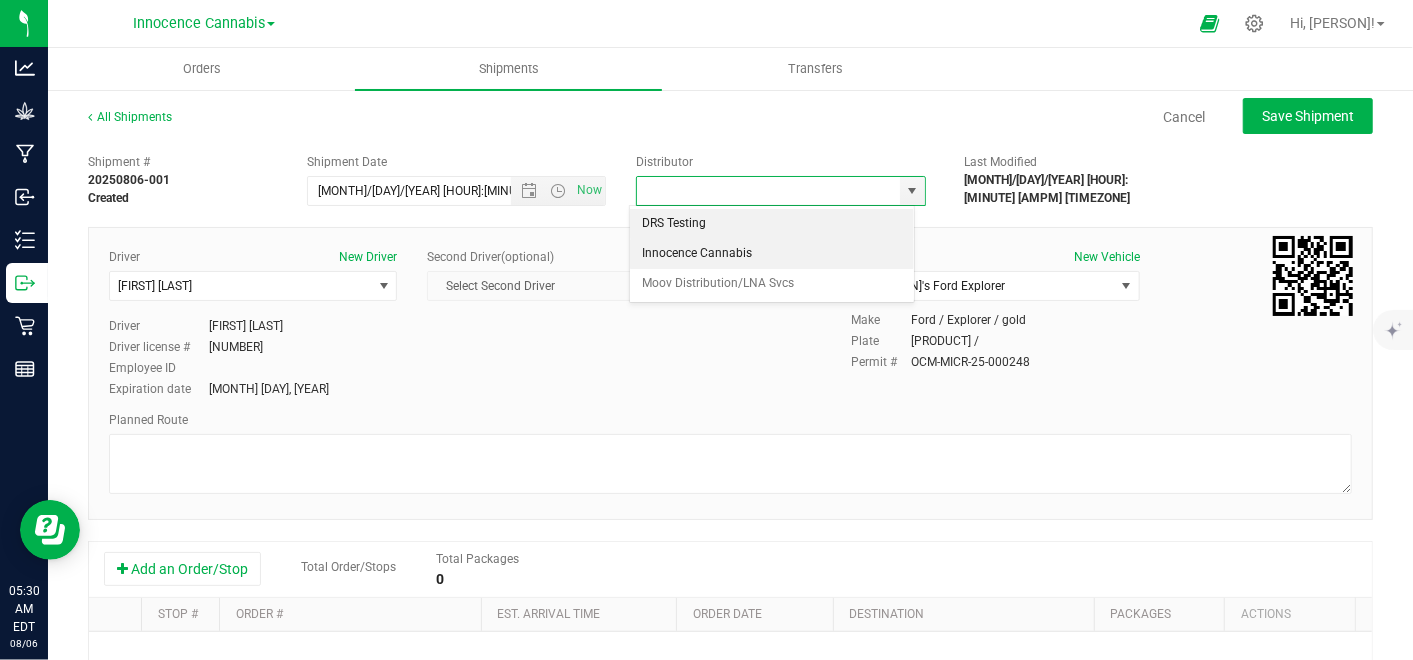 type on "Innocence Cannabis" 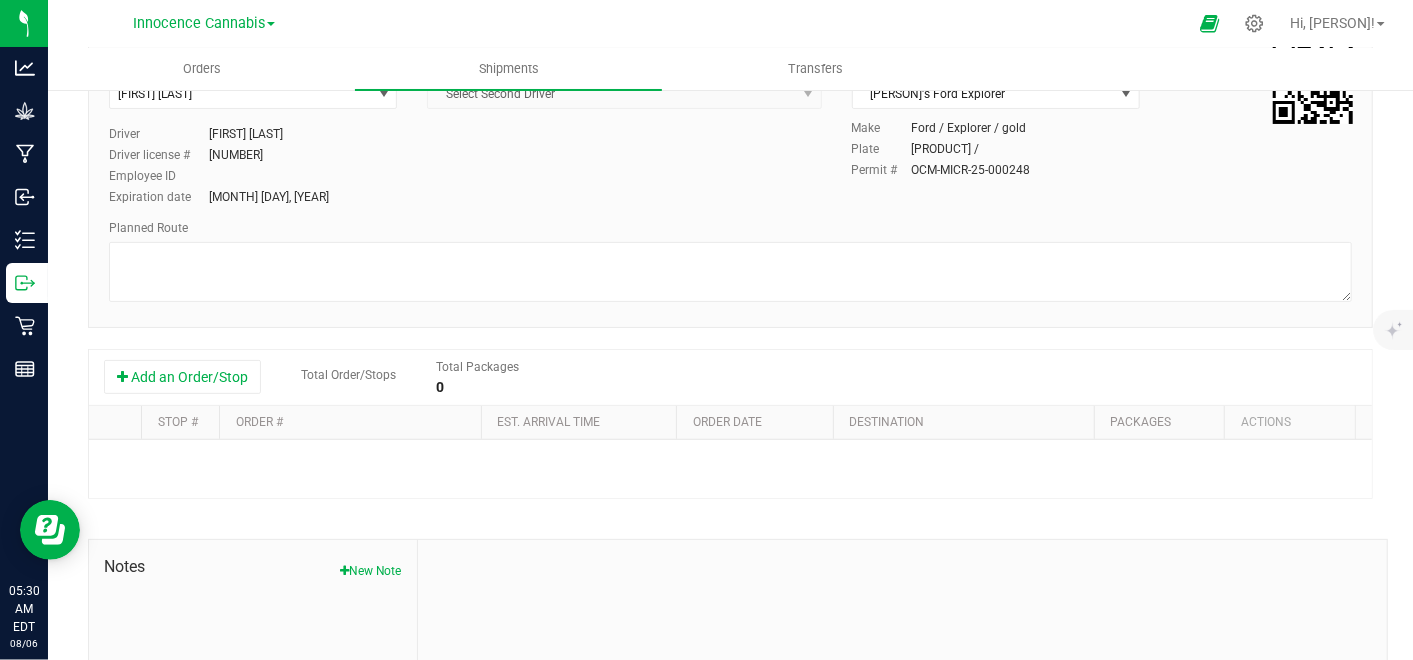 scroll, scrollTop: 195, scrollLeft: 0, axis: vertical 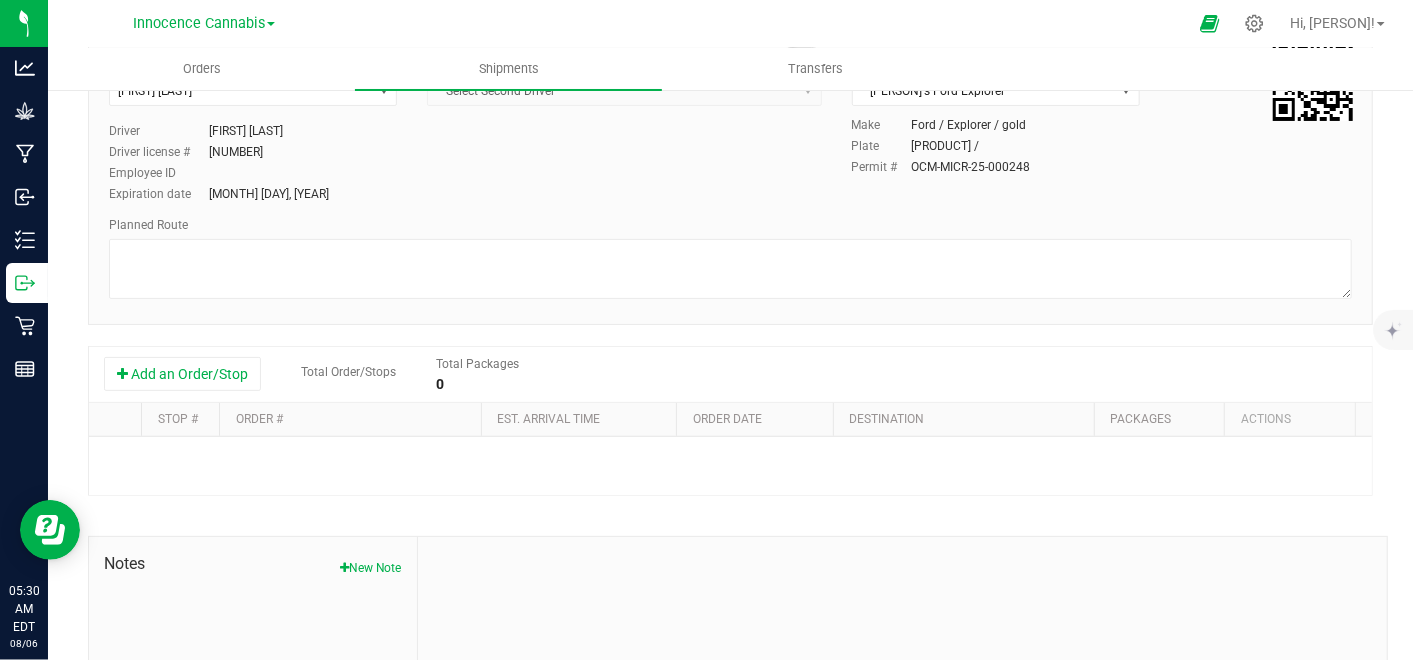 click on "Add an Order/Stop" at bounding box center [182, 374] 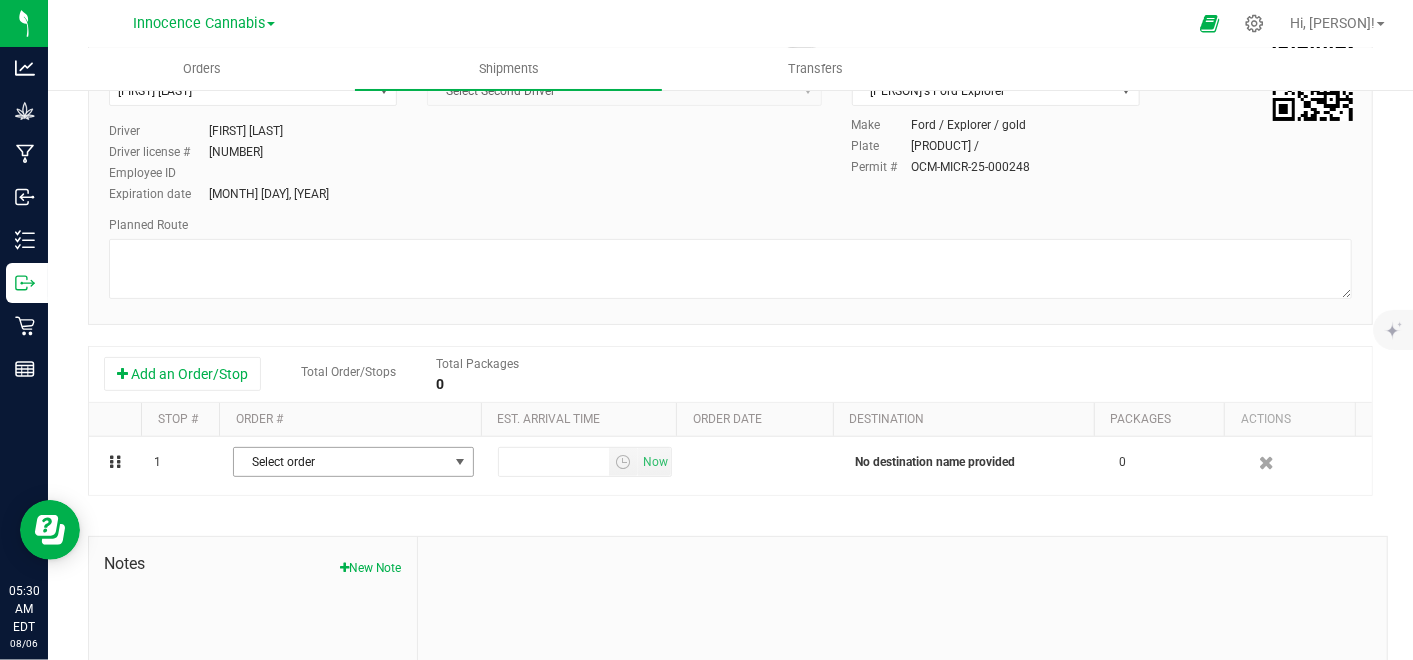 click at bounding box center [460, 462] 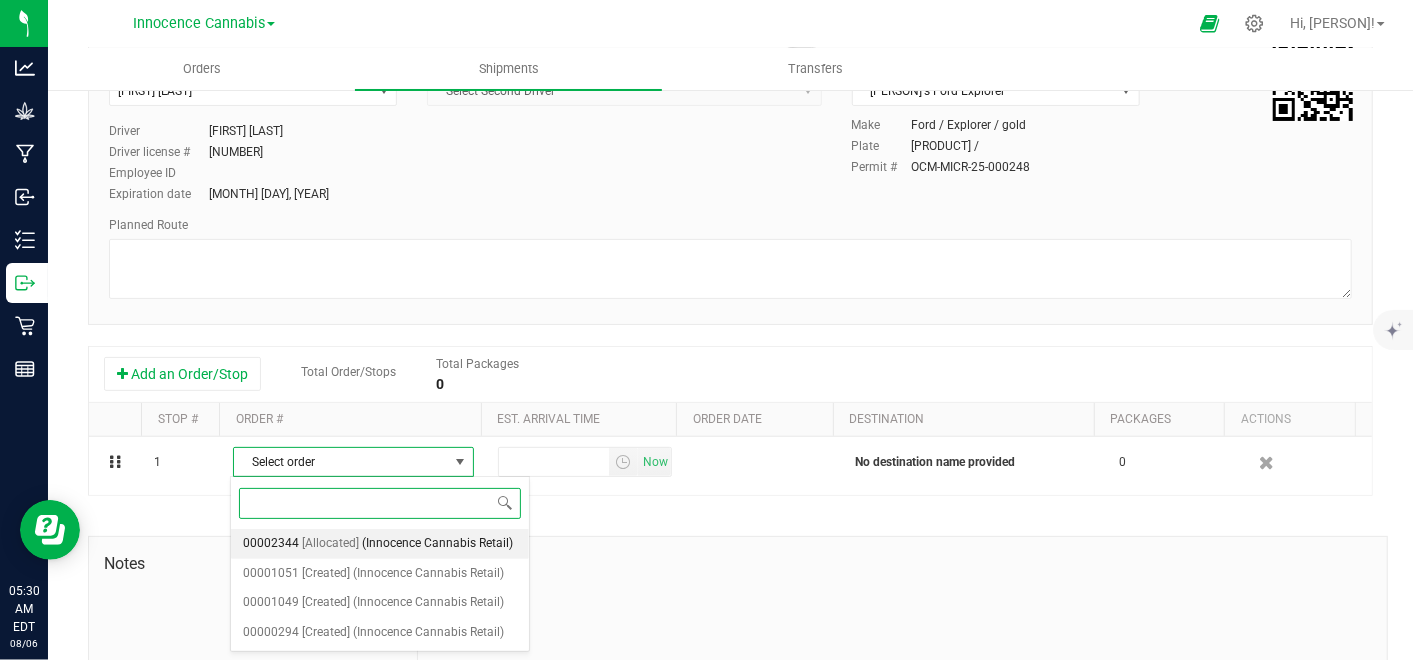 click on "(Innocence Cannabis Retail)" at bounding box center (437, 544) 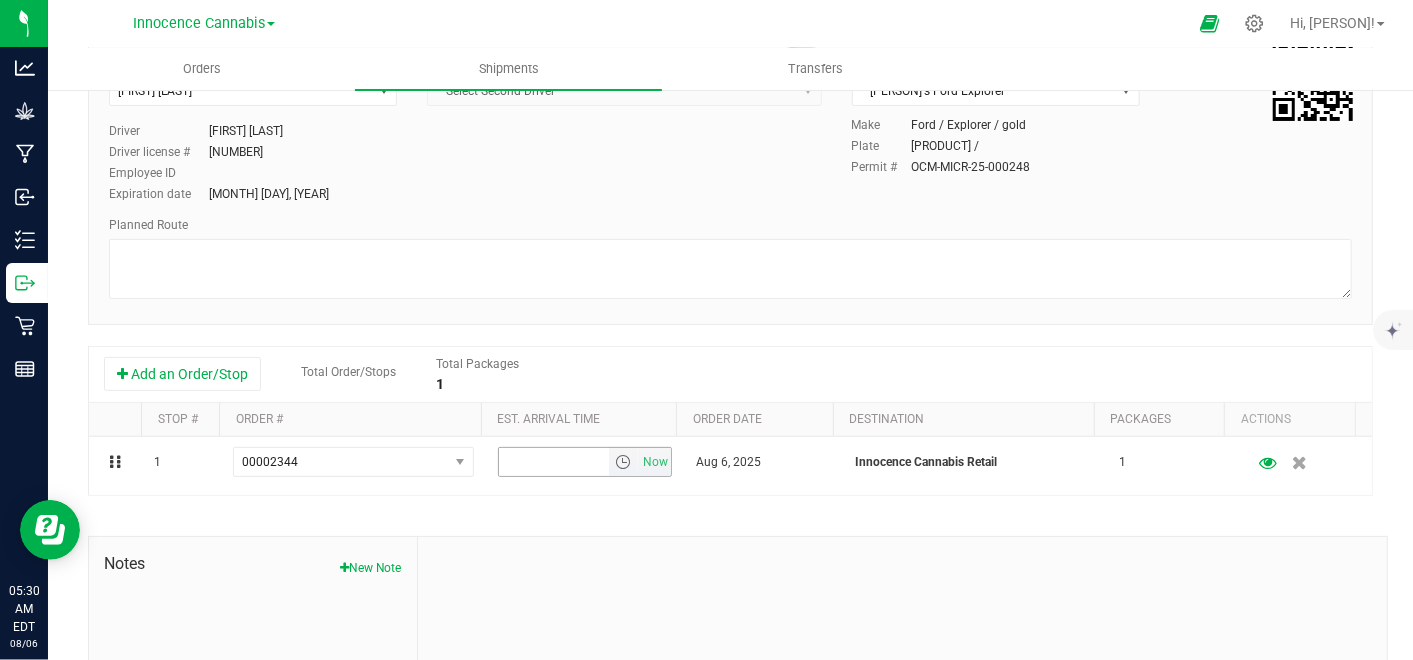 click on "Now" at bounding box center (656, 462) 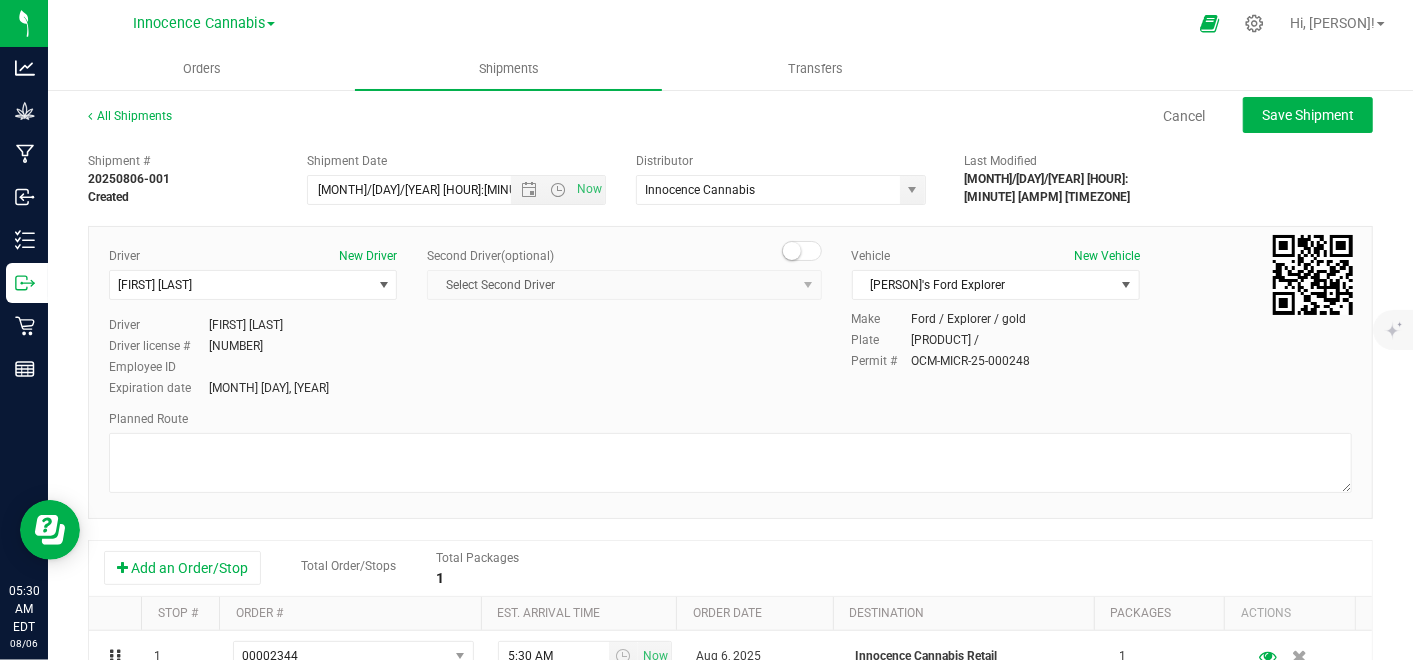 scroll, scrollTop: 0, scrollLeft: 0, axis: both 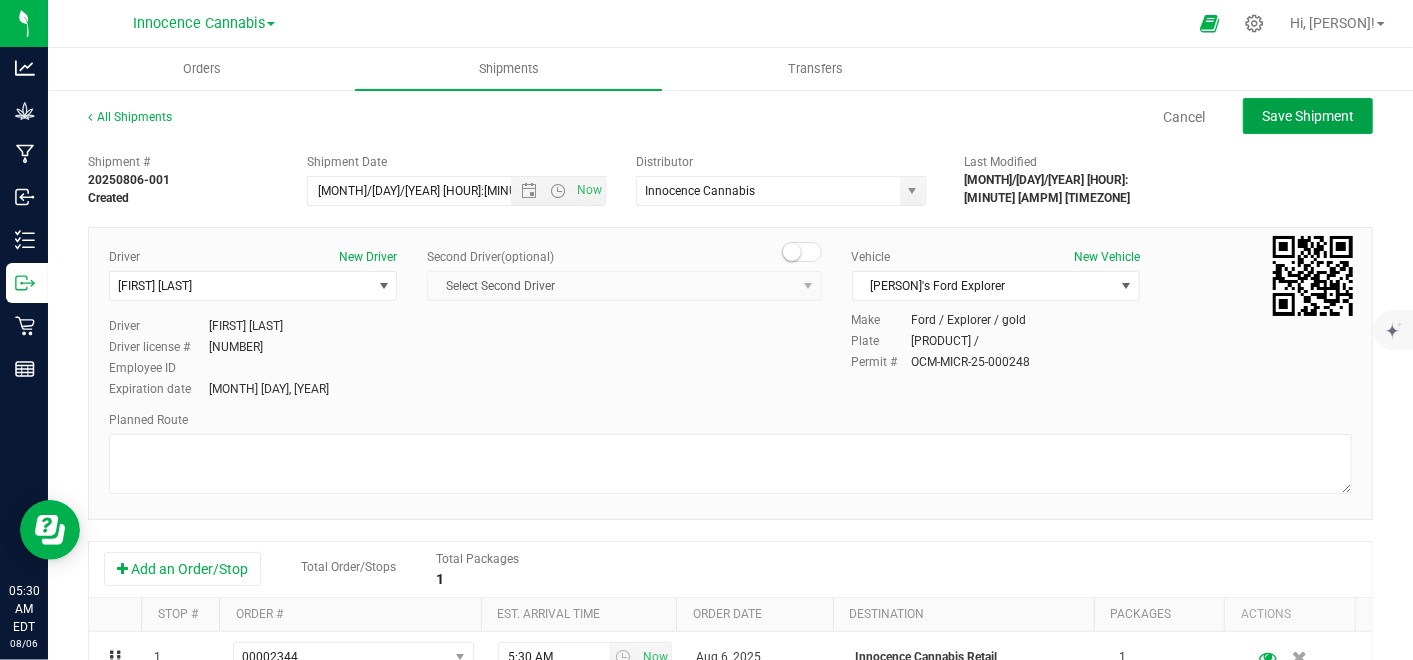 click on "Save Shipment" 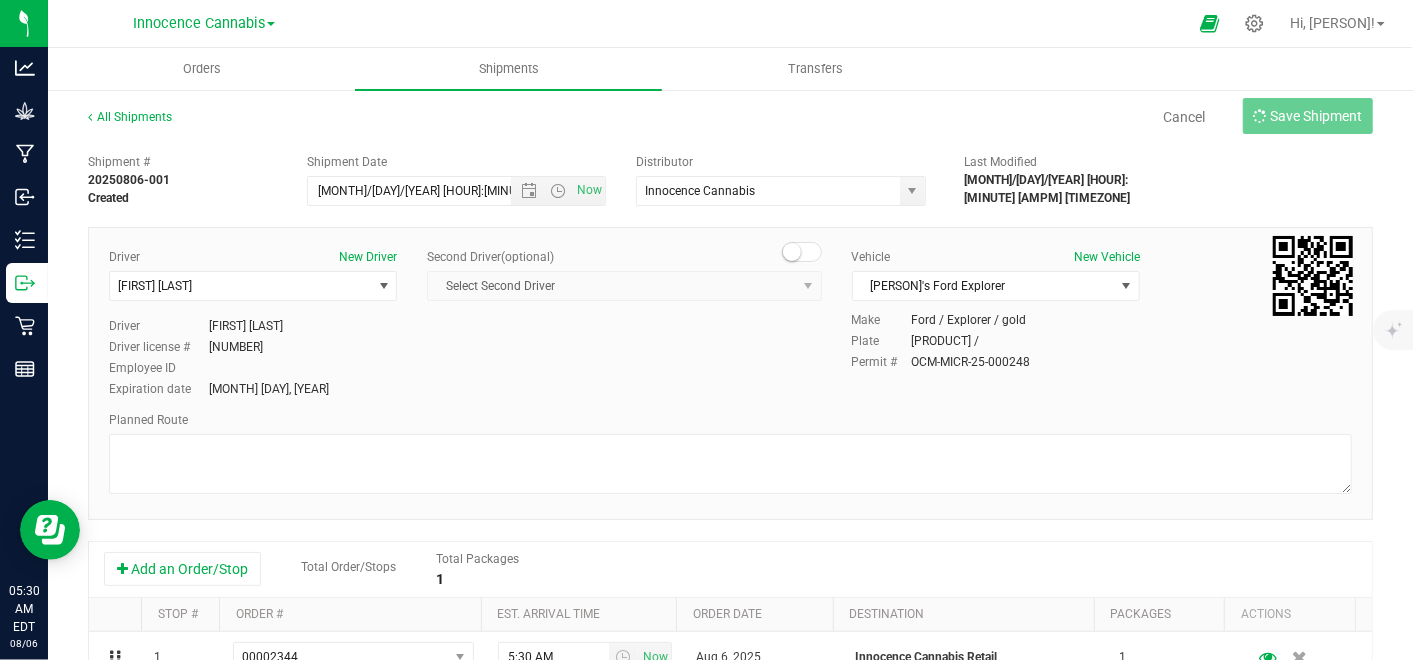 type on "8/6/2025 9:29 AM" 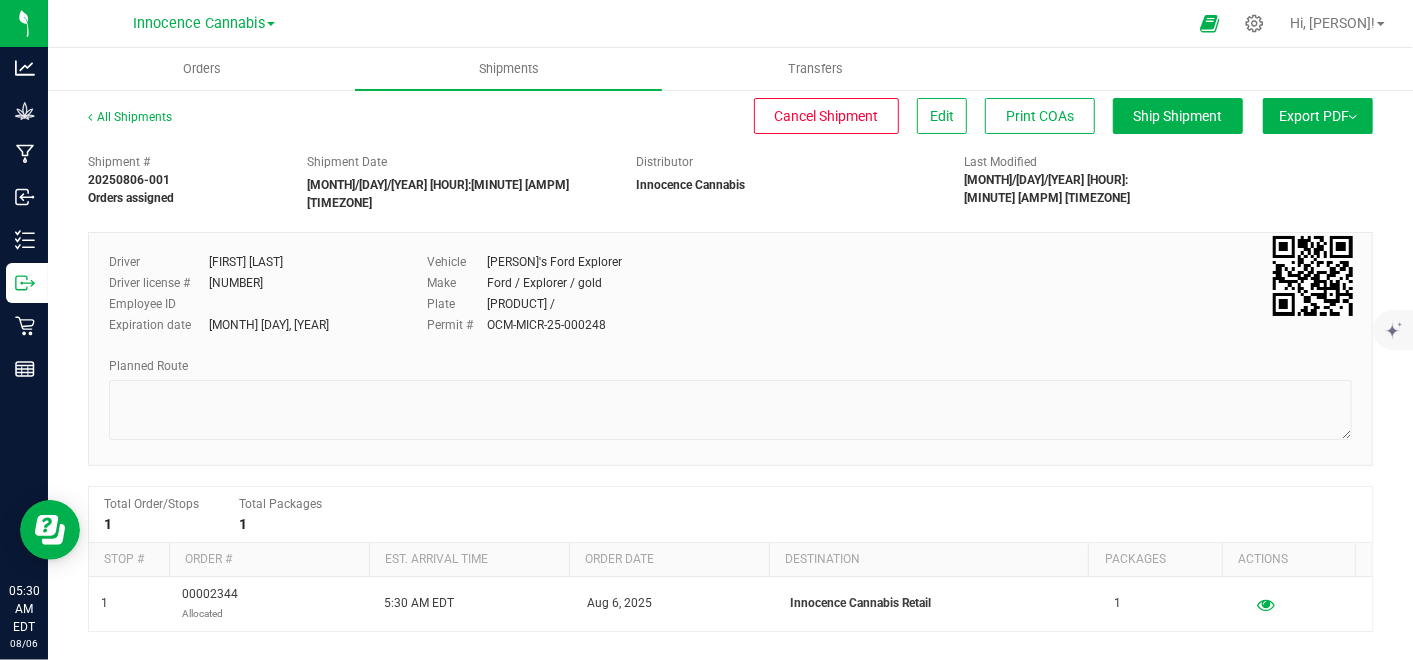 click on "Export PDF" at bounding box center [1318, 116] 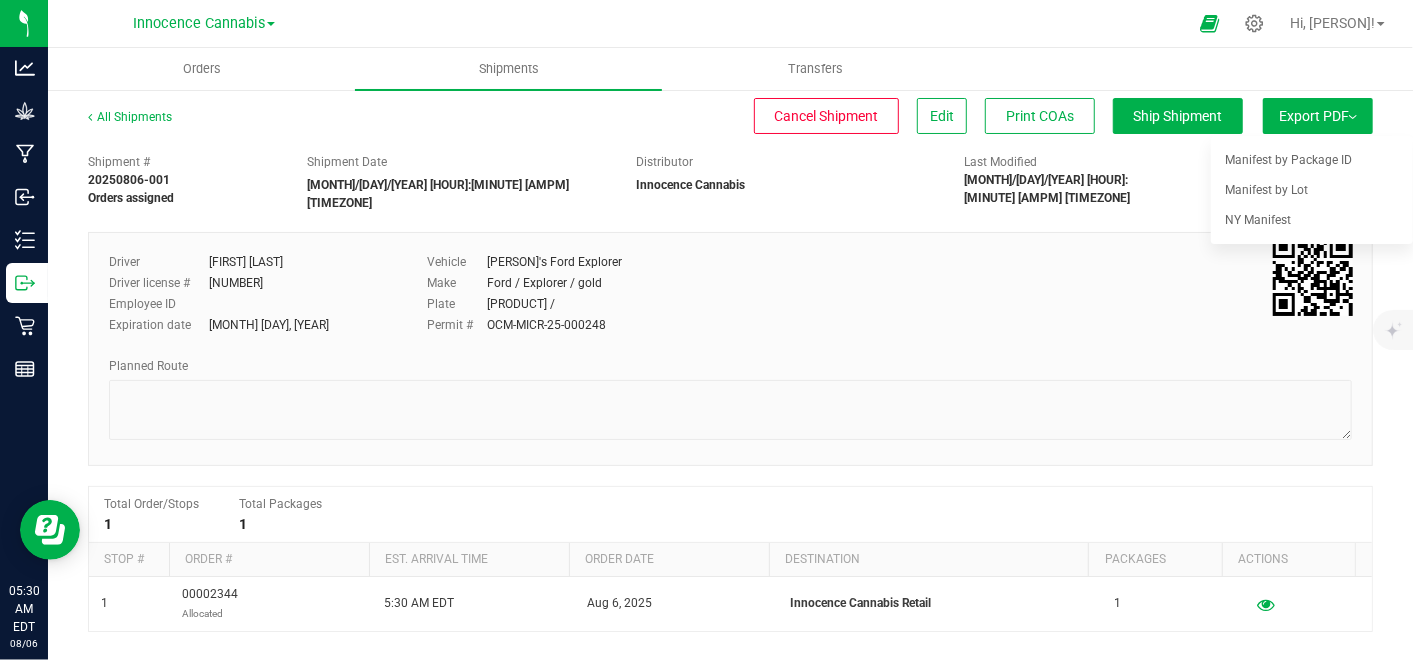 click on "NY Manifest" at bounding box center [1258, 220] 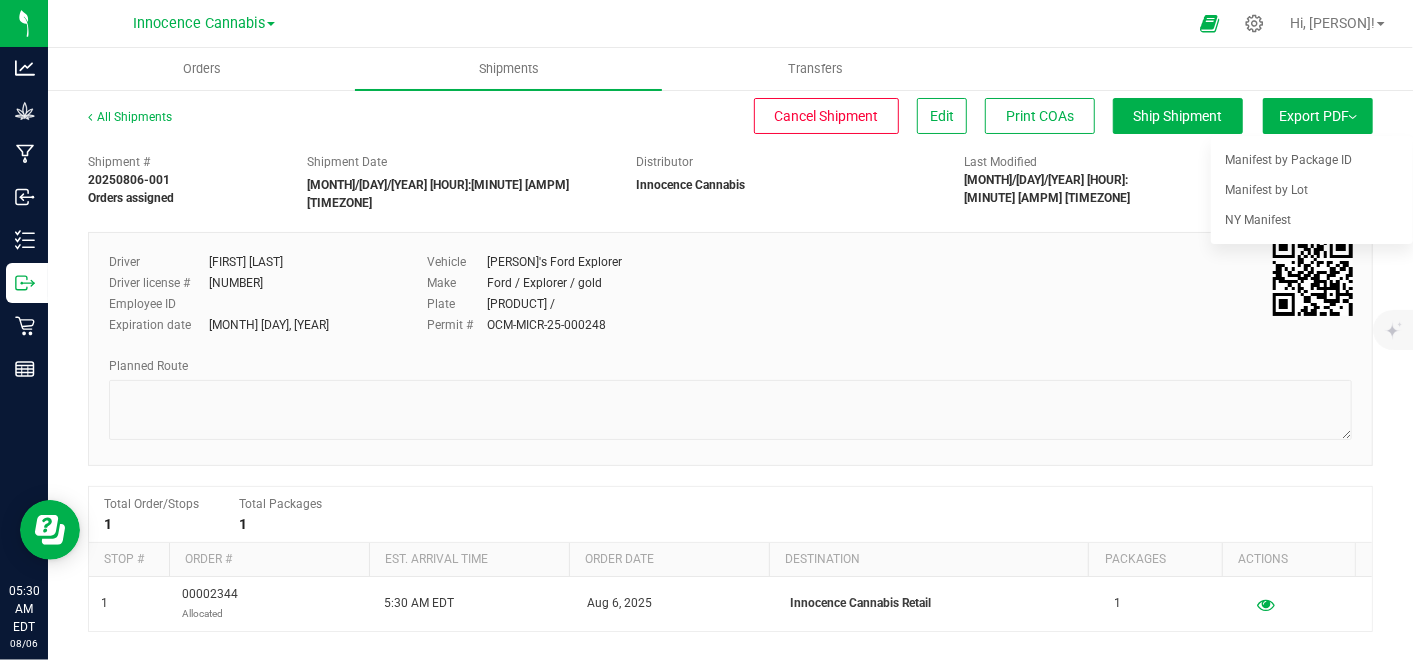click on "NY Manifest" at bounding box center [1258, 220] 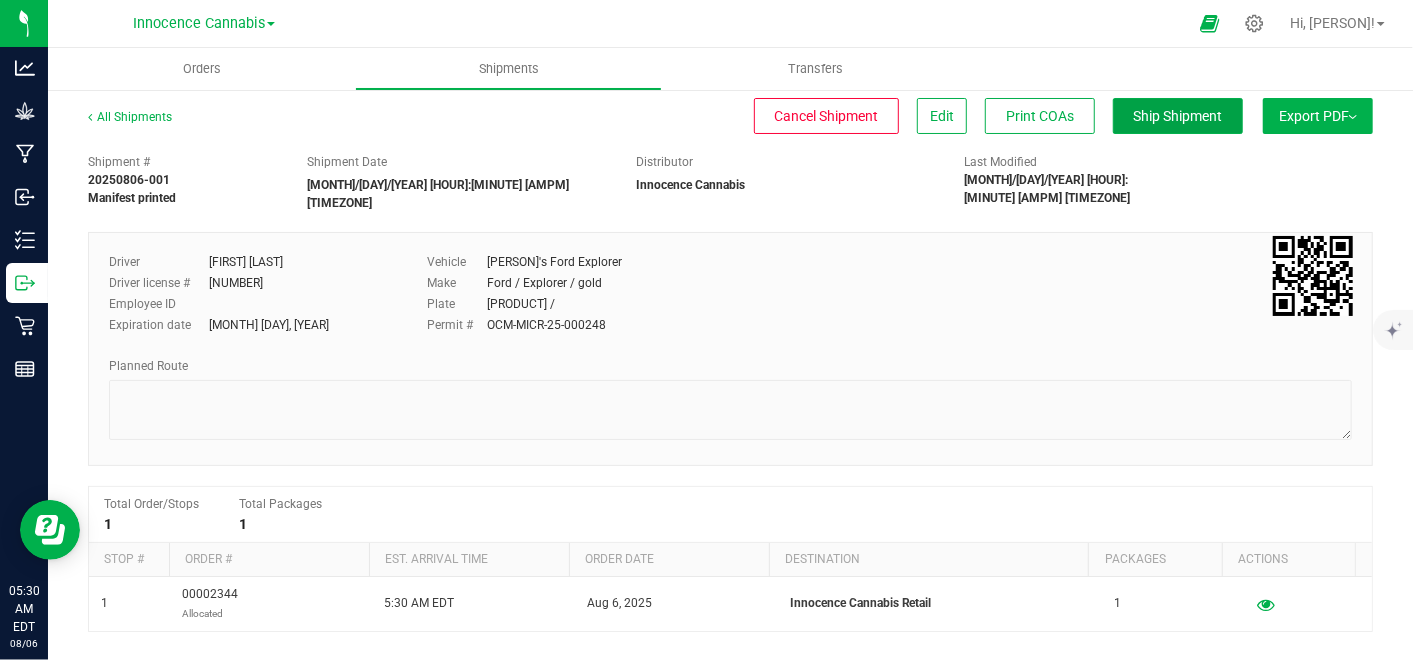click on "Ship Shipment" at bounding box center [1178, 116] 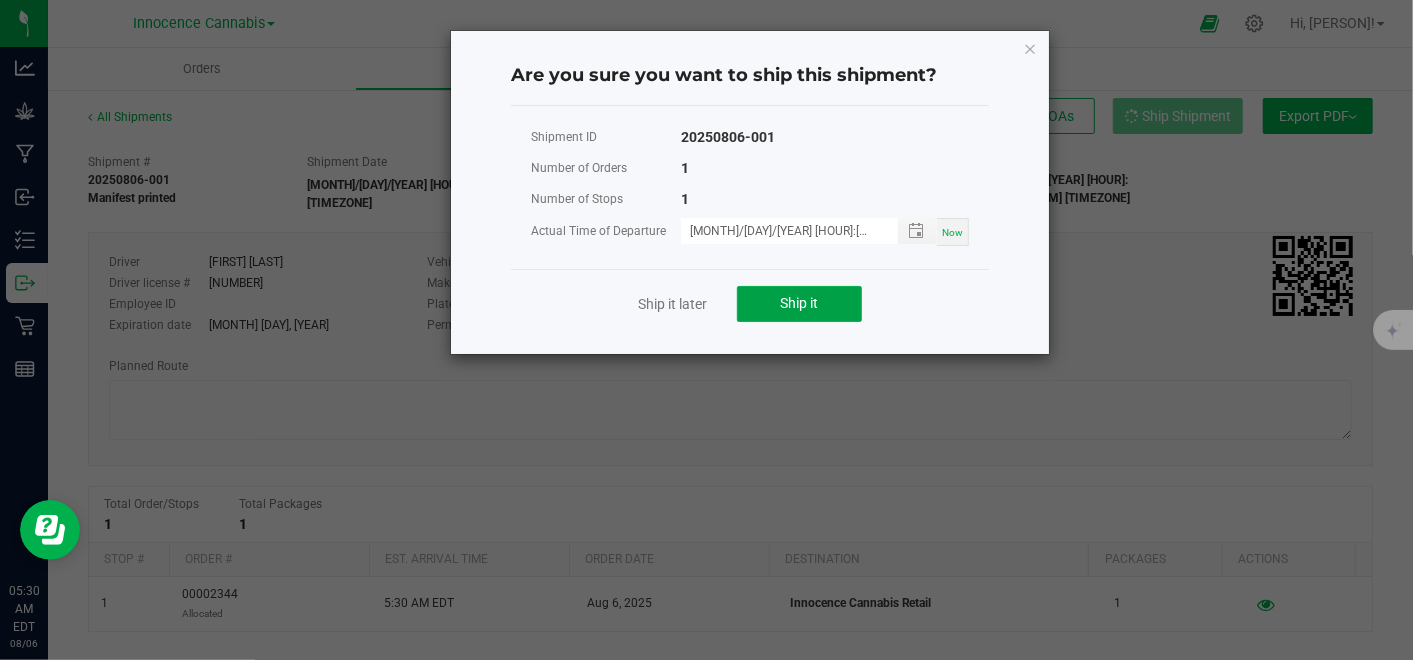click on "Ship it" 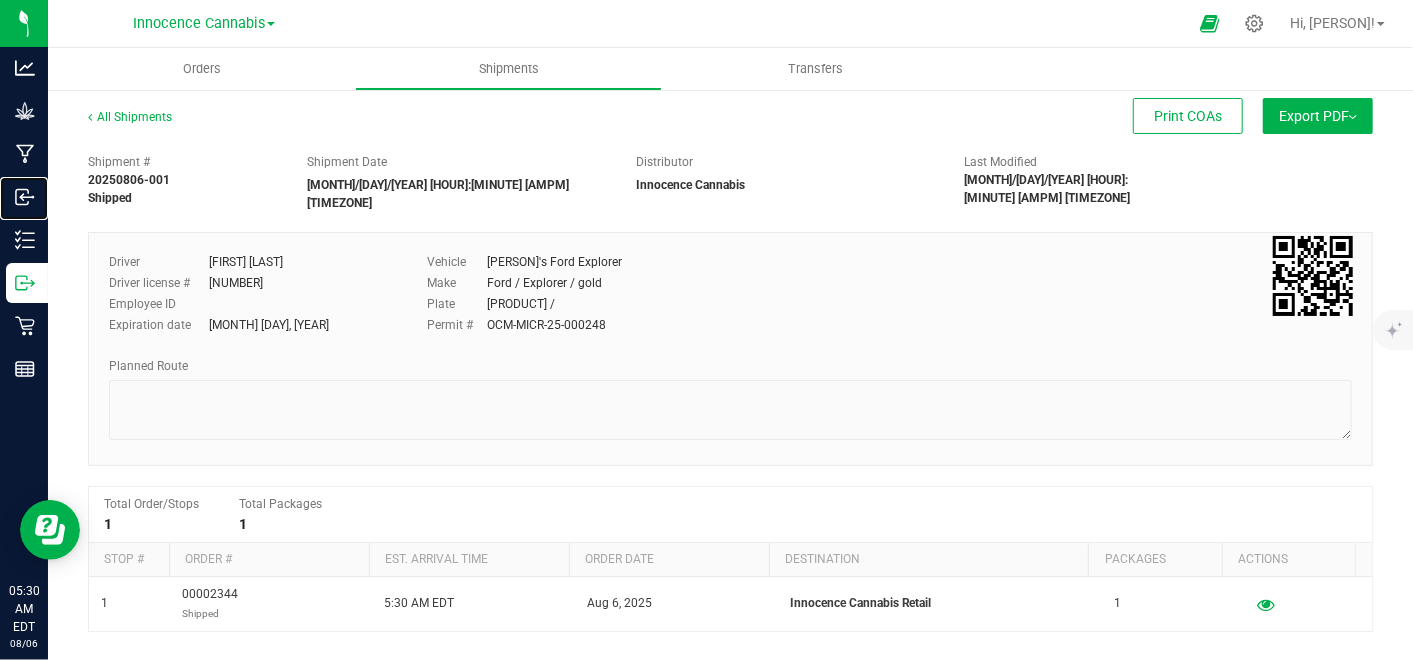 click on "Inbound" at bounding box center [27, 197] 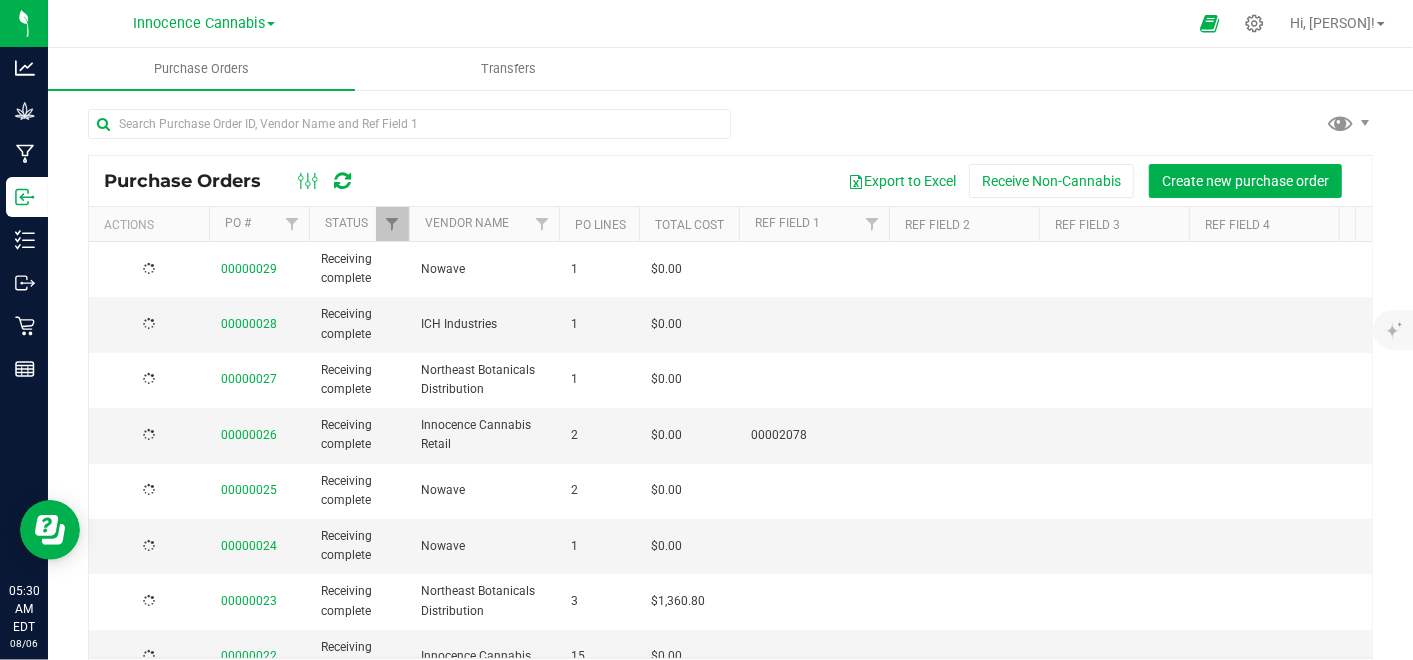 click at bounding box center (271, 24) 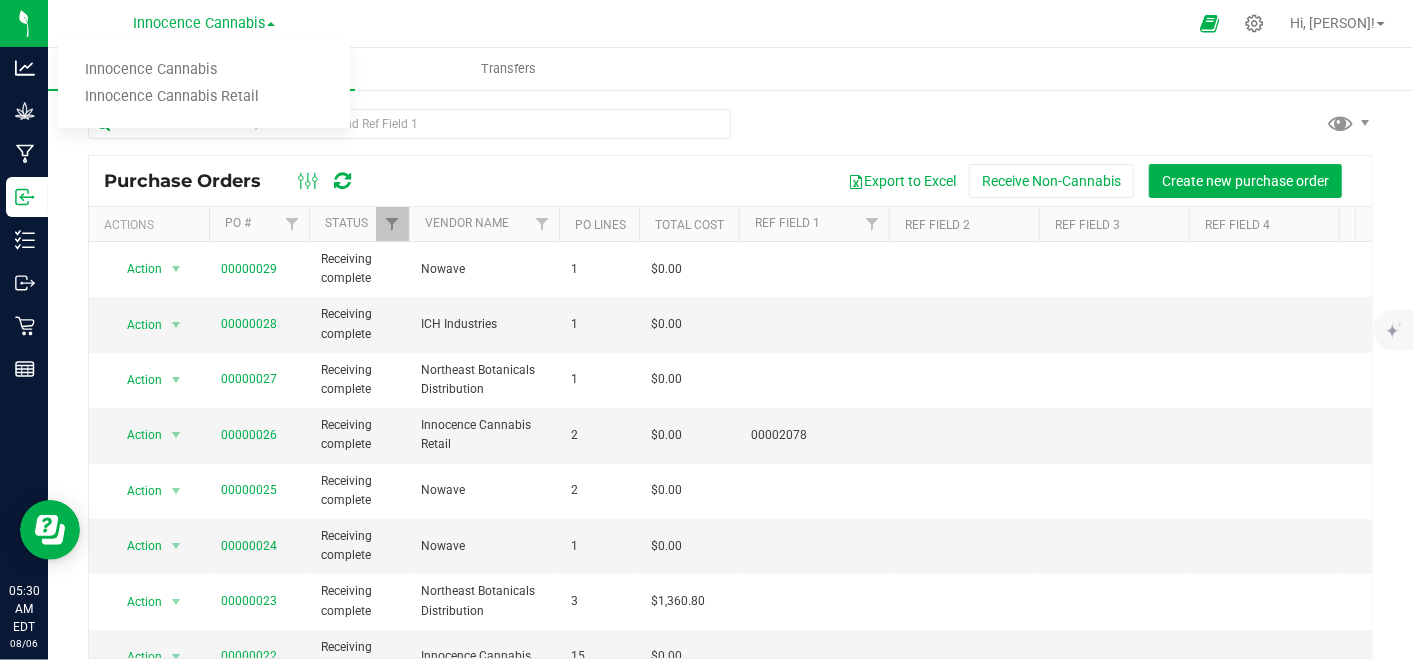 click on "Innocence Cannabis Retail" at bounding box center (204, 97) 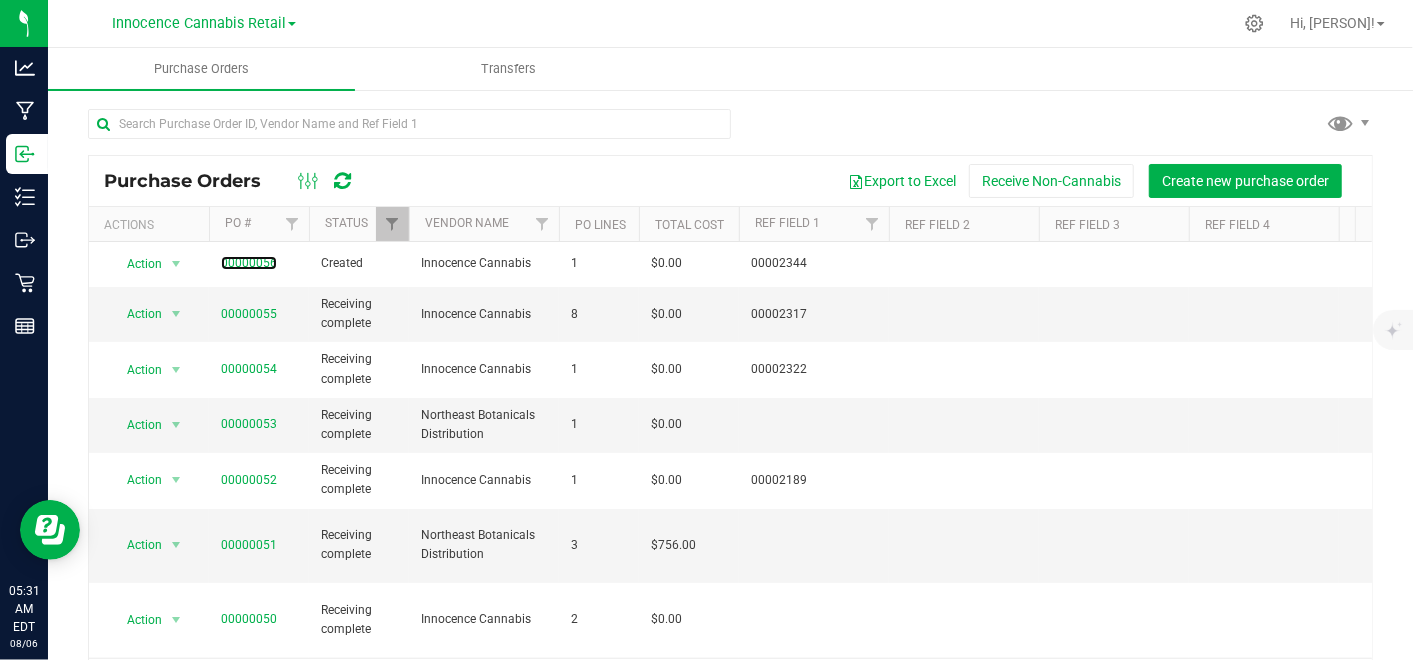 click on "00000056" at bounding box center (249, 263) 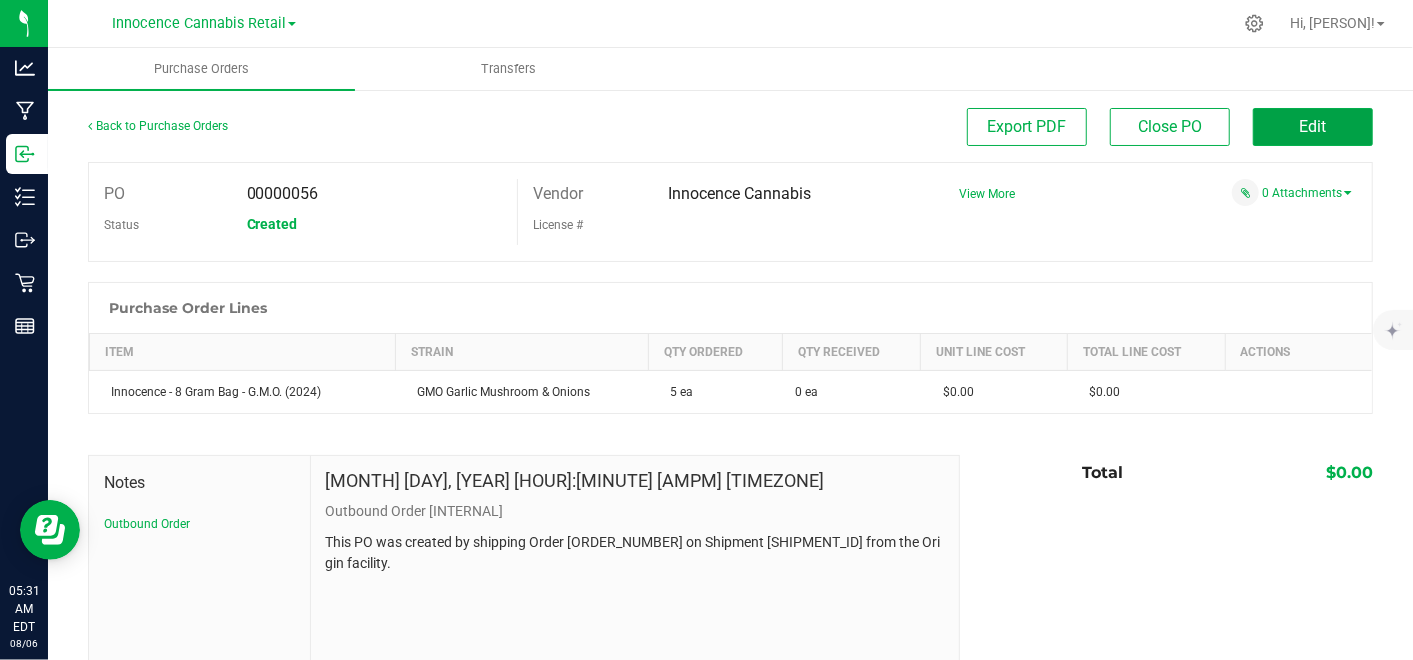 click on "Edit" at bounding box center (1313, 127) 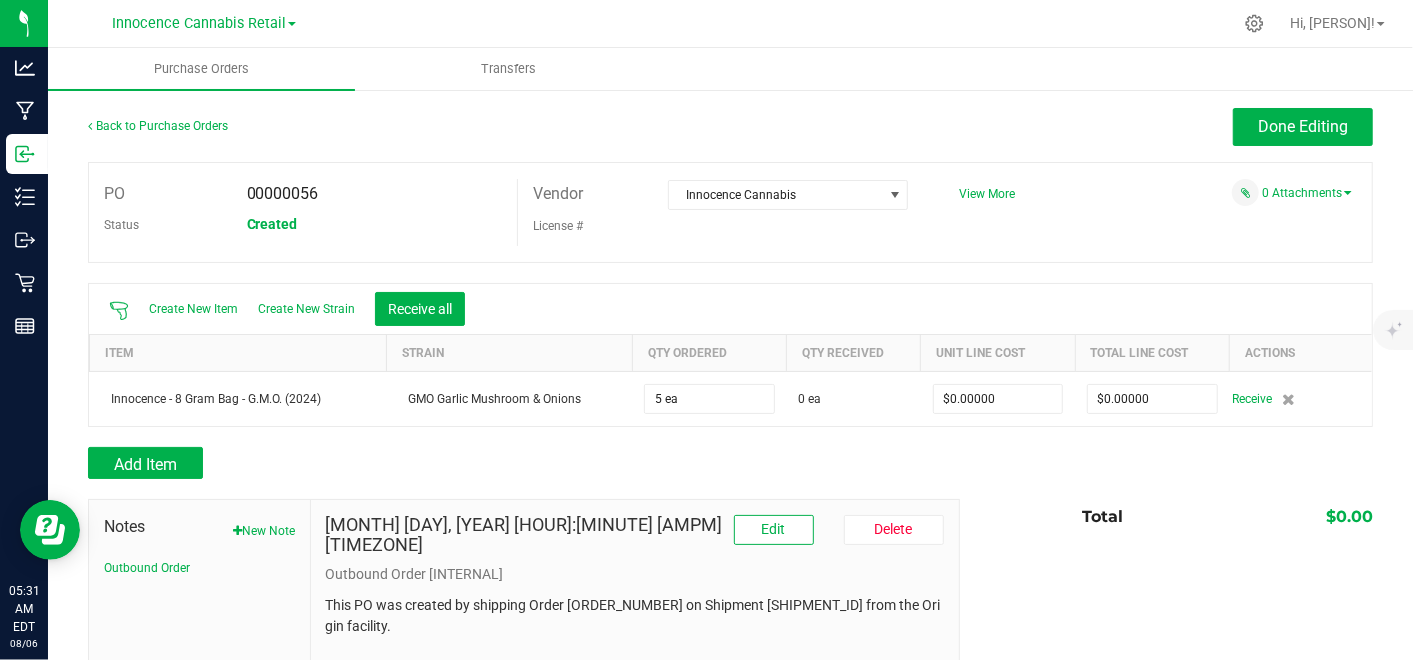 click on "Receive" at bounding box center [1253, 399] 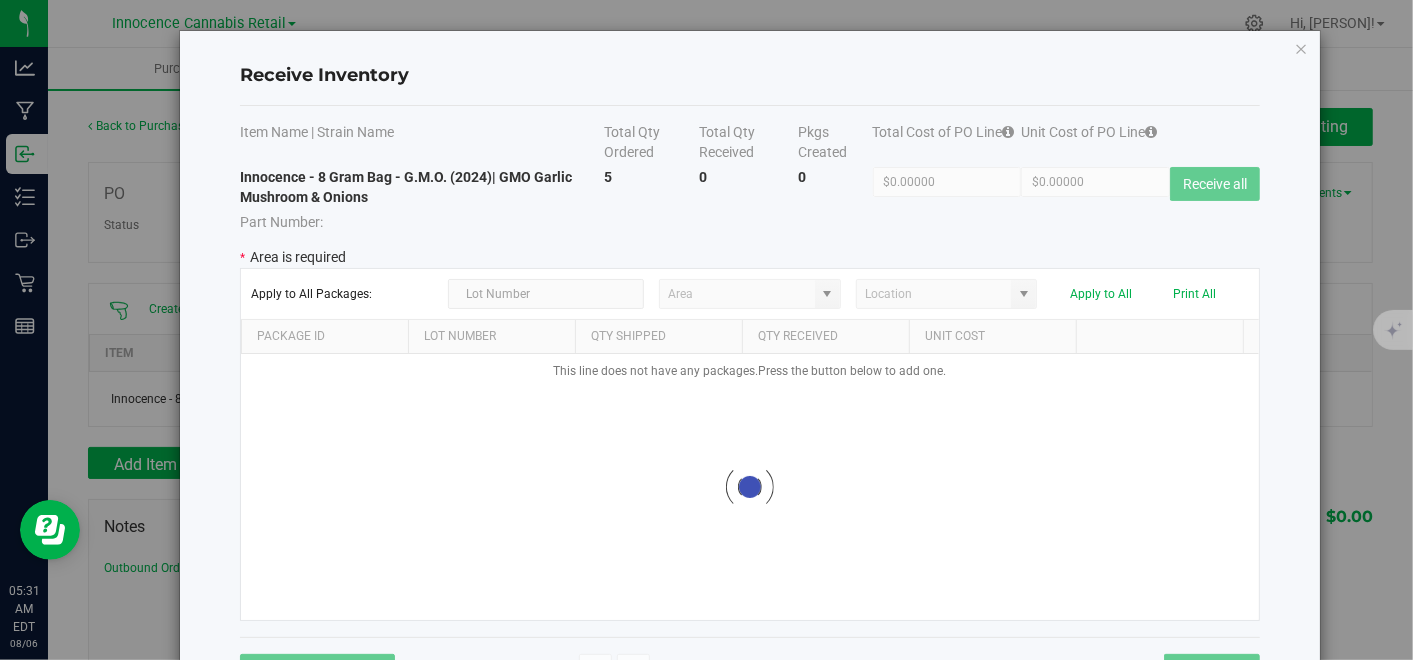 type on "Inventory" 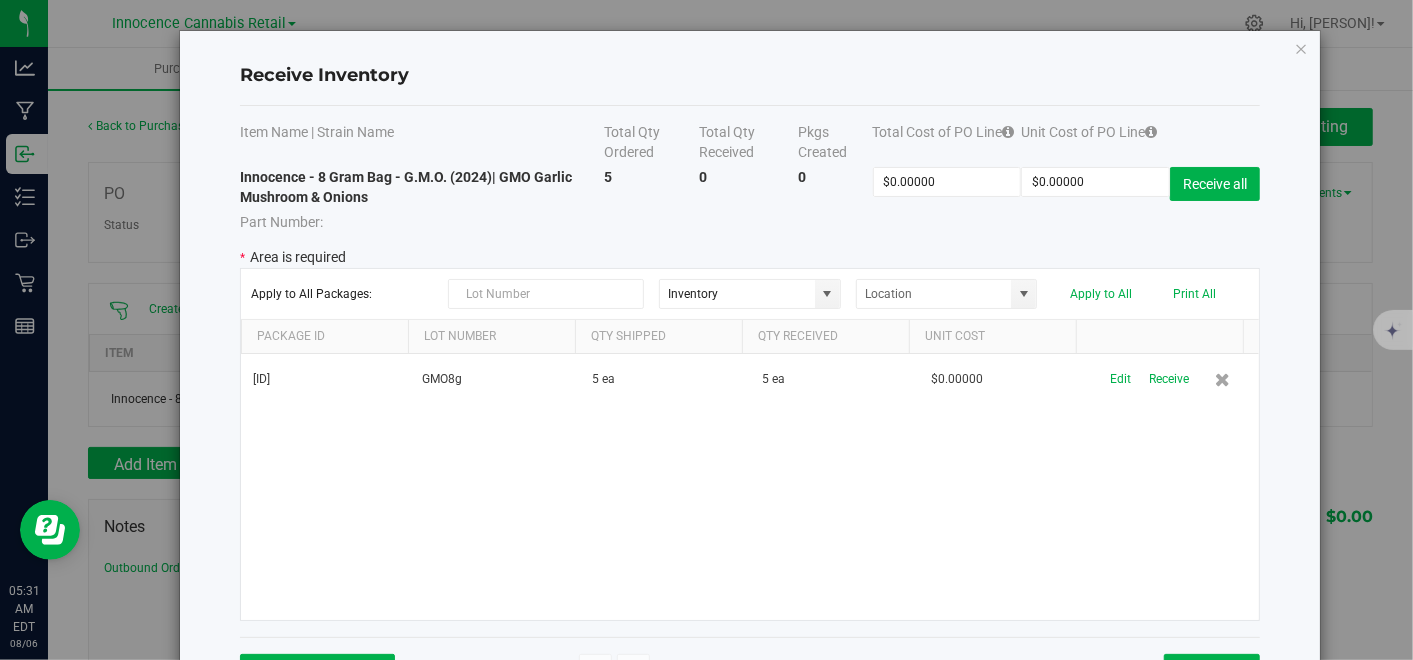 click on "Edit   Receive" at bounding box center (1174, 379) 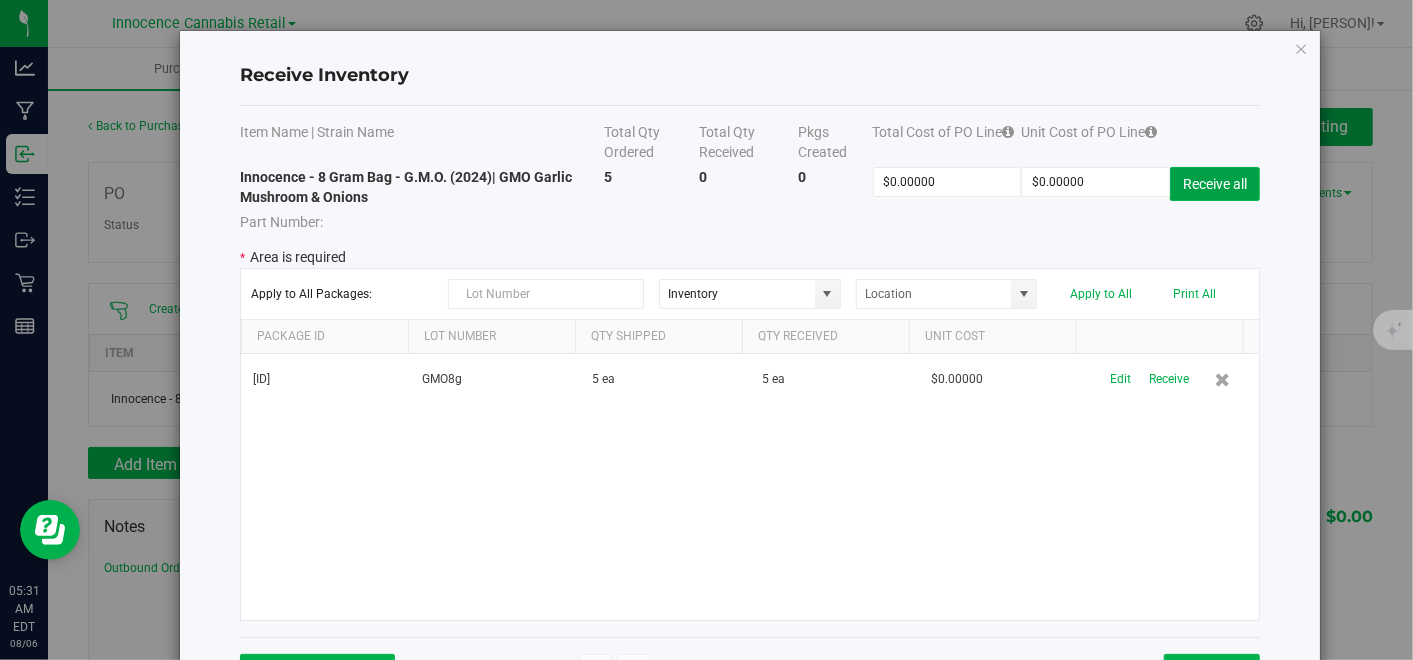 click on "Receive all" at bounding box center [1215, 184] 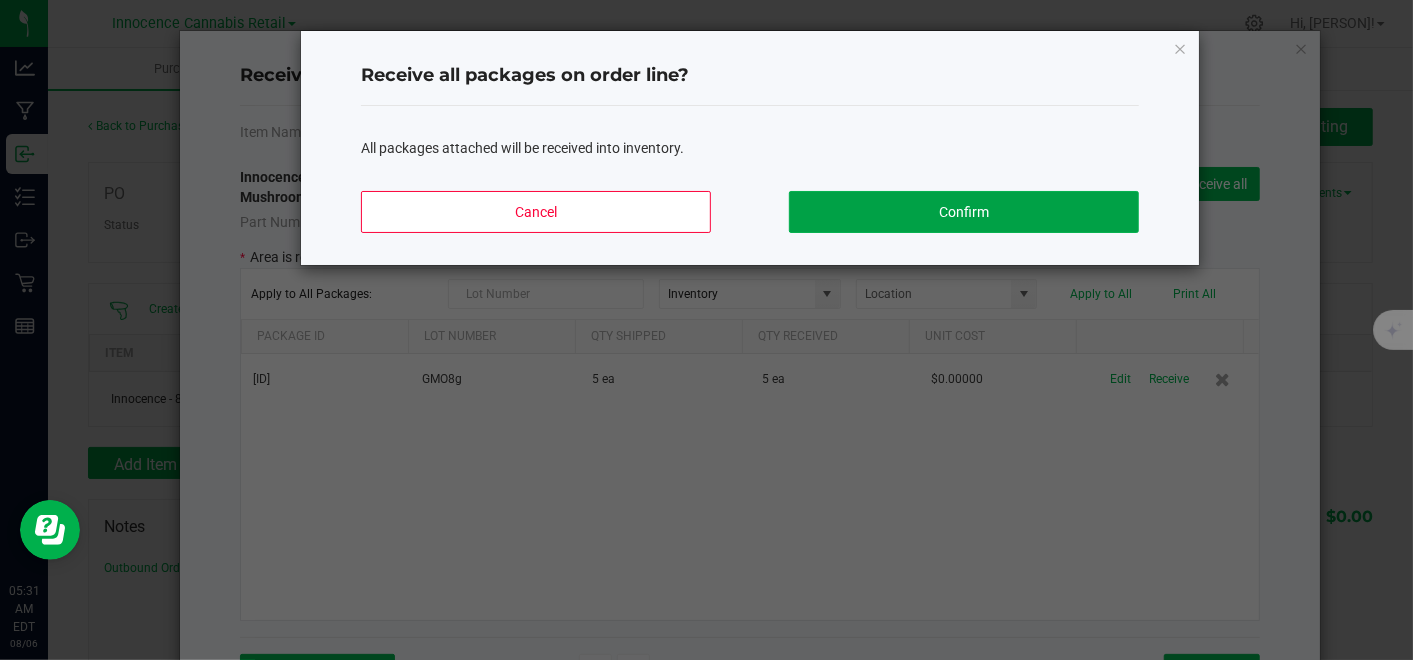 click on "Confirm" 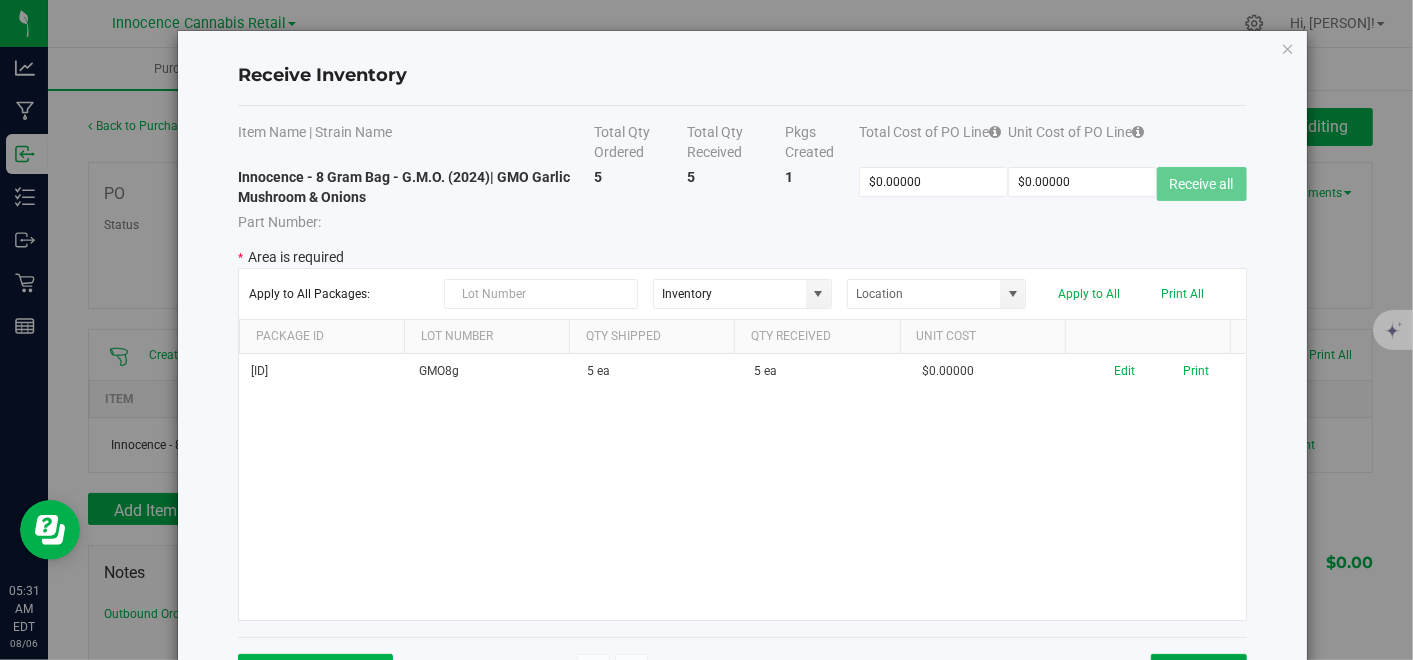 click on "Close" at bounding box center (1199, 671) 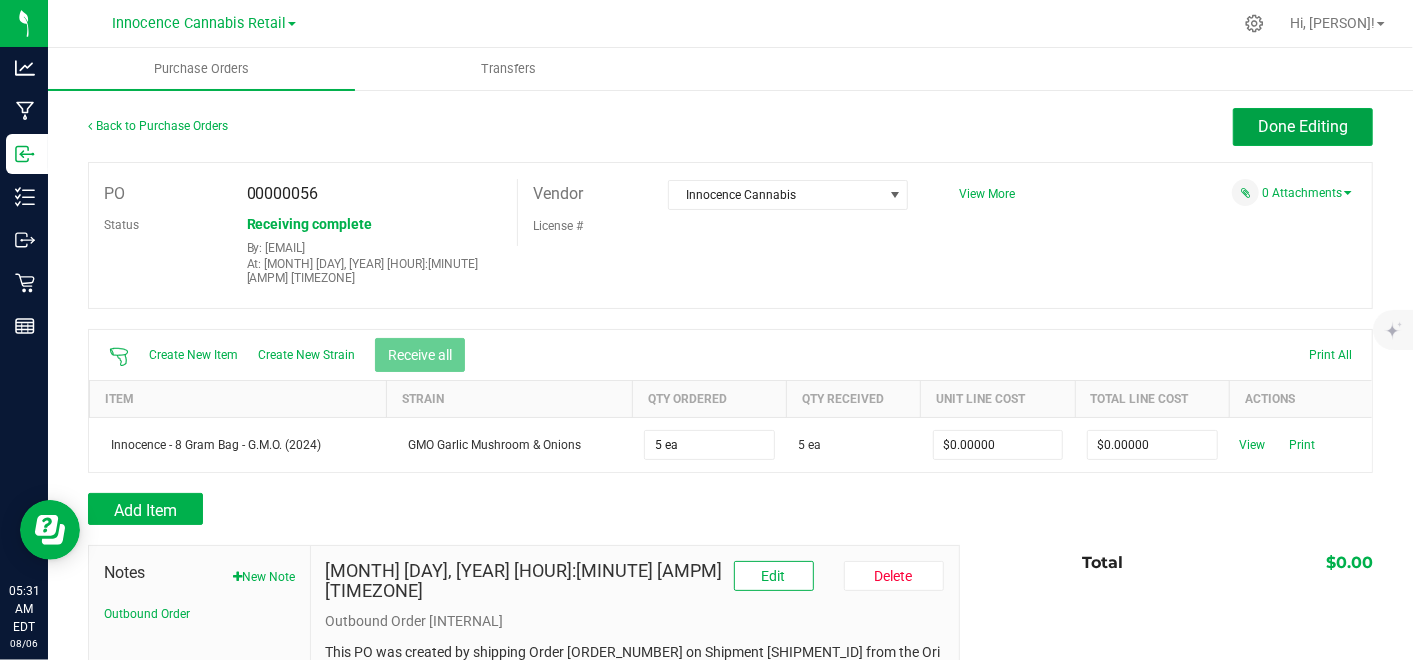 click on "Done Editing" at bounding box center (1303, 126) 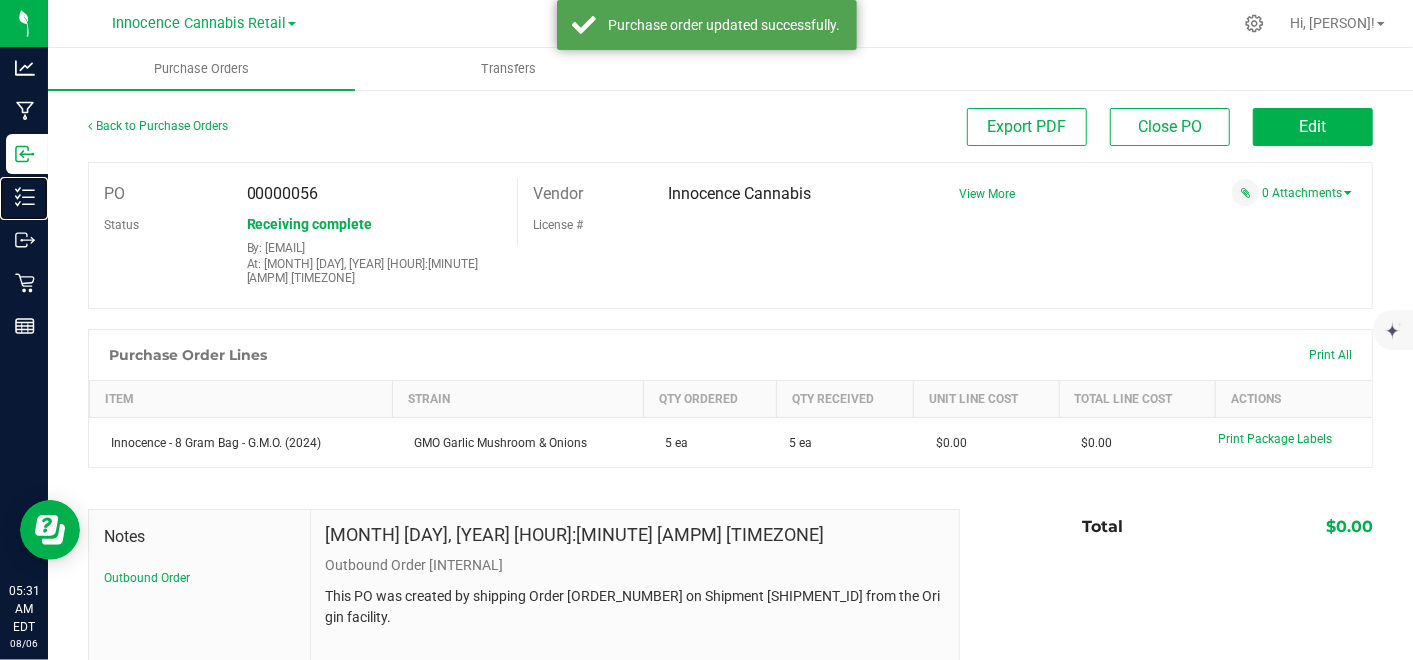 click on "Inventory" at bounding box center [0, 0] 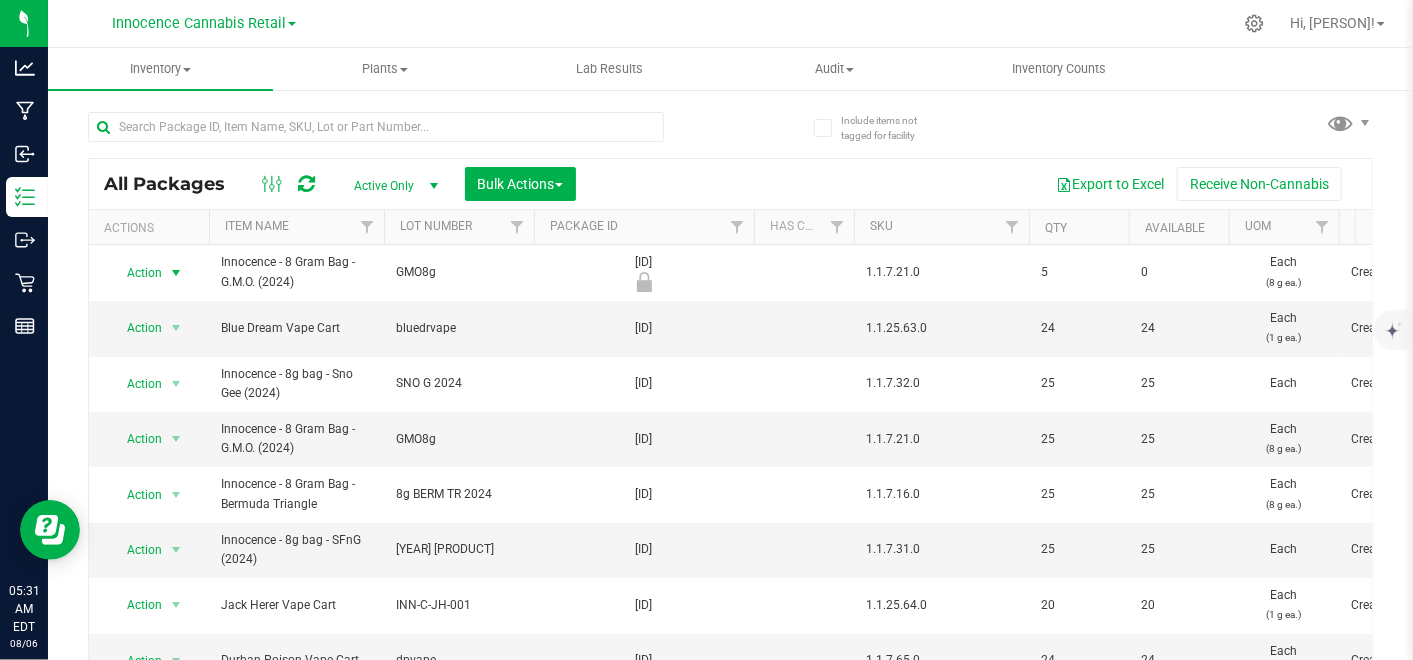 click at bounding box center [176, 273] 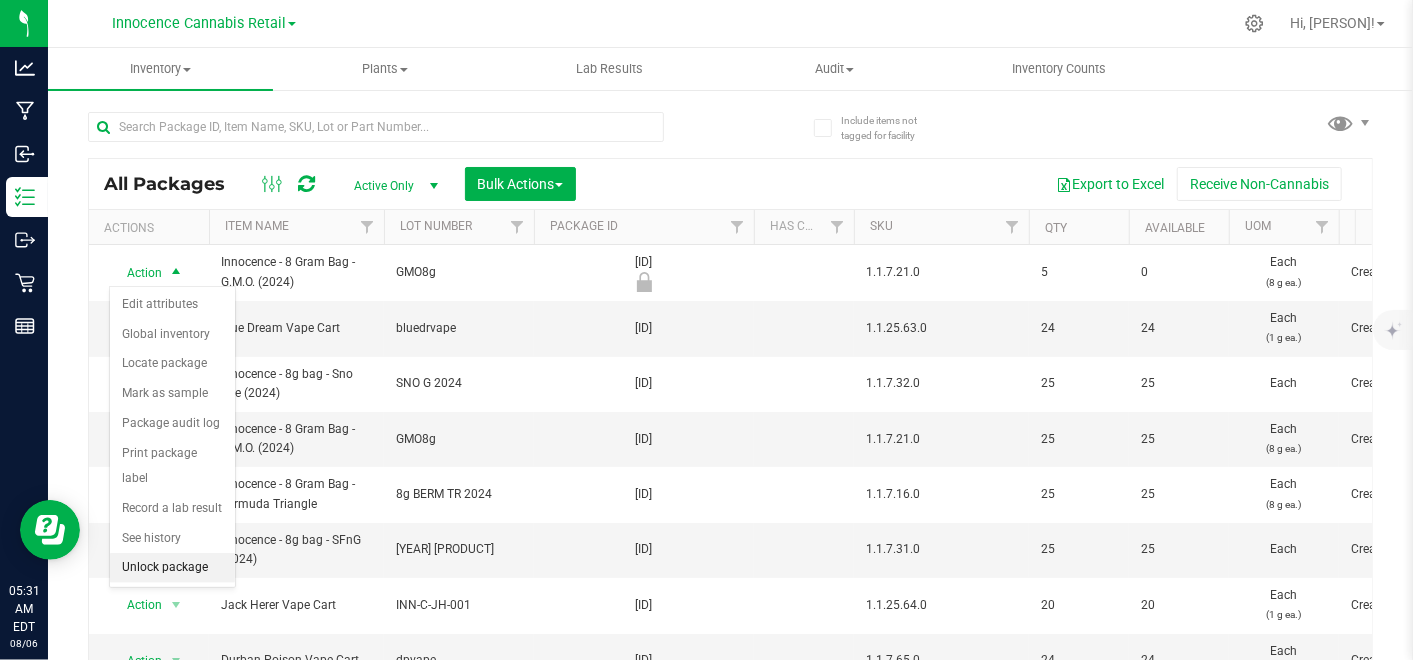 click on "Unlock package" at bounding box center (172, 568) 